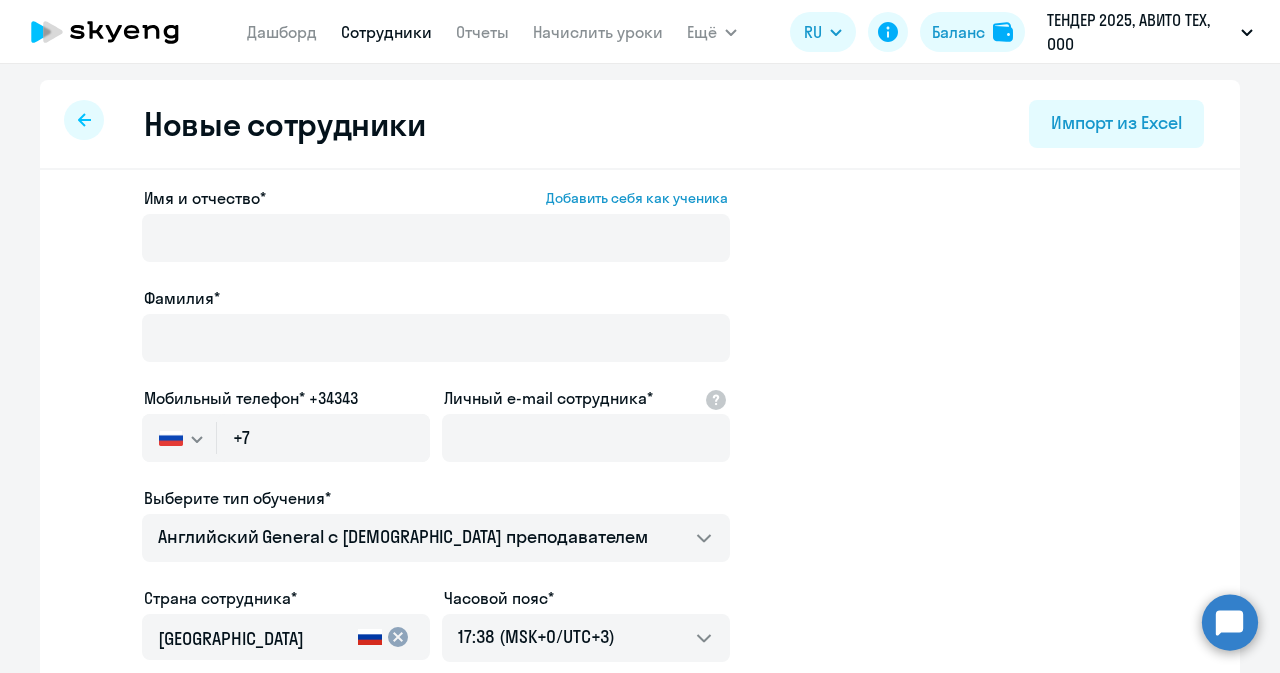 select on "english_adult_not_native_speaker" 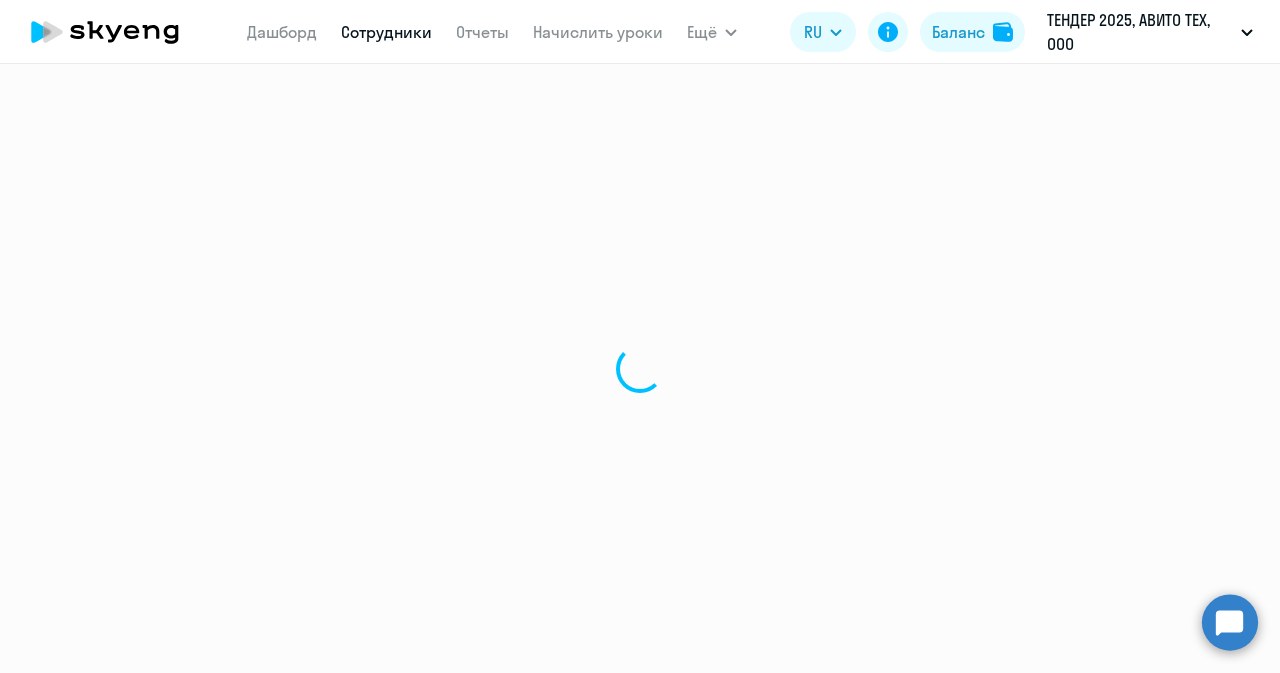 select on "30" 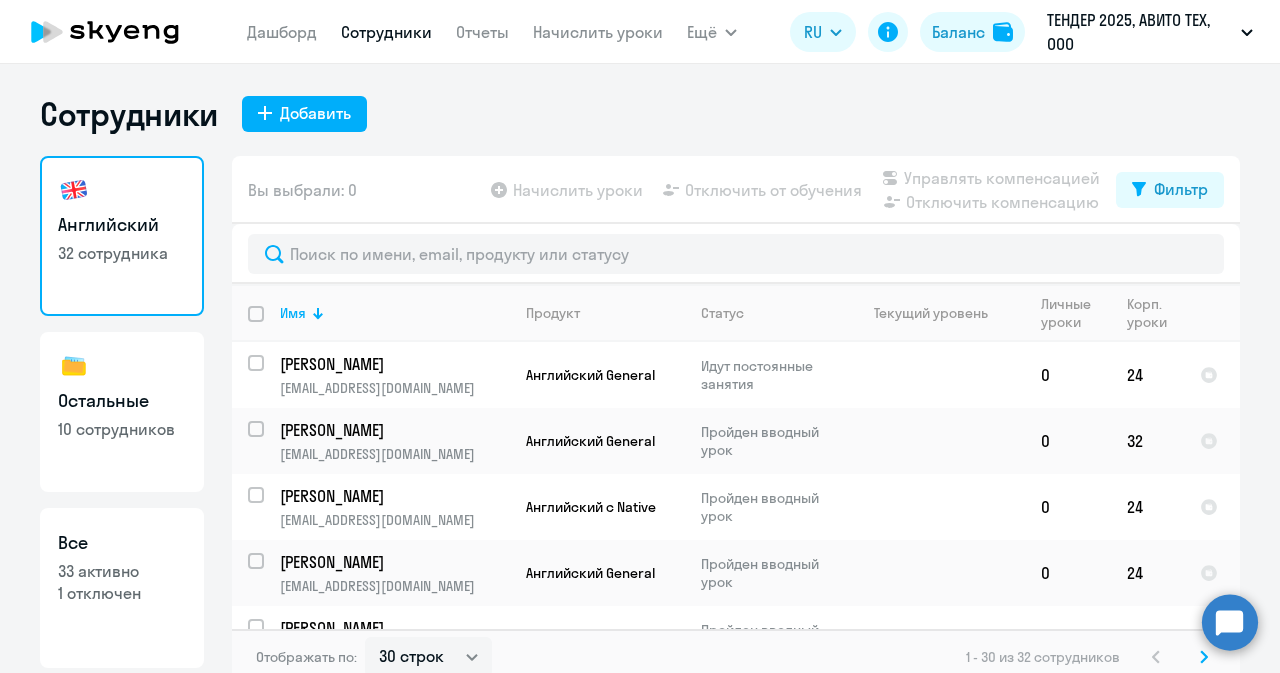 click 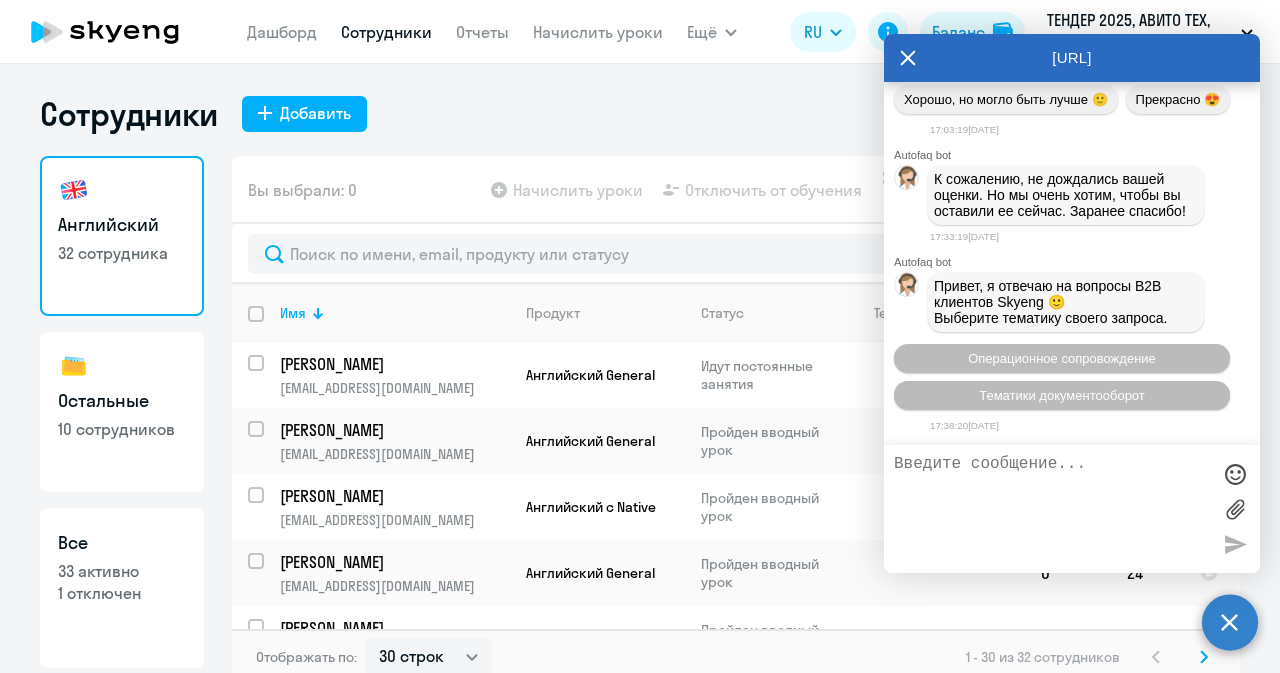 scroll, scrollTop: 14960, scrollLeft: 0, axis: vertical 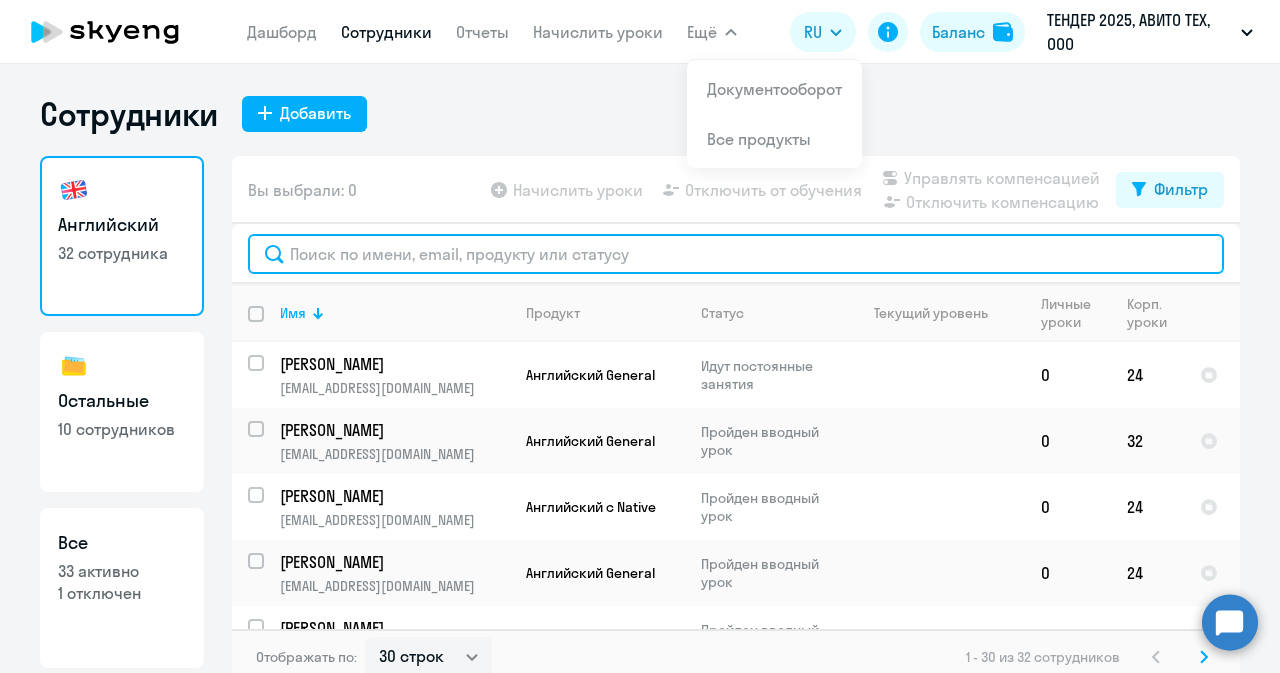 click 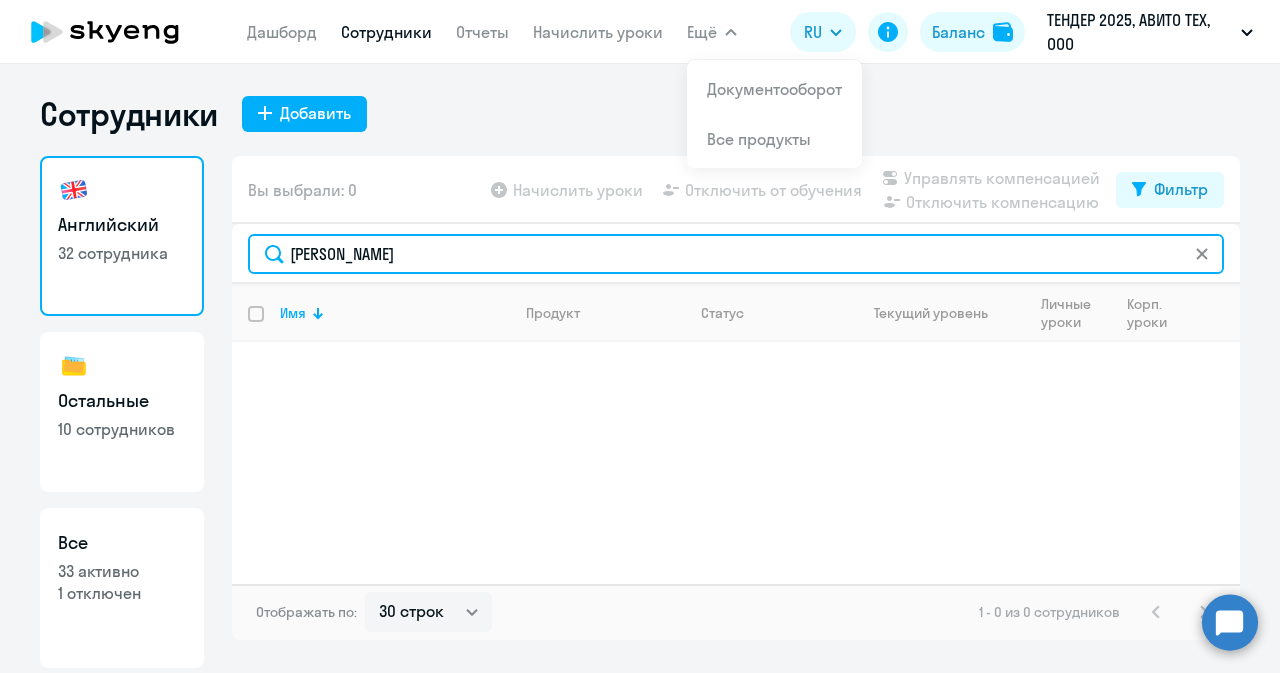 click on "финаев" 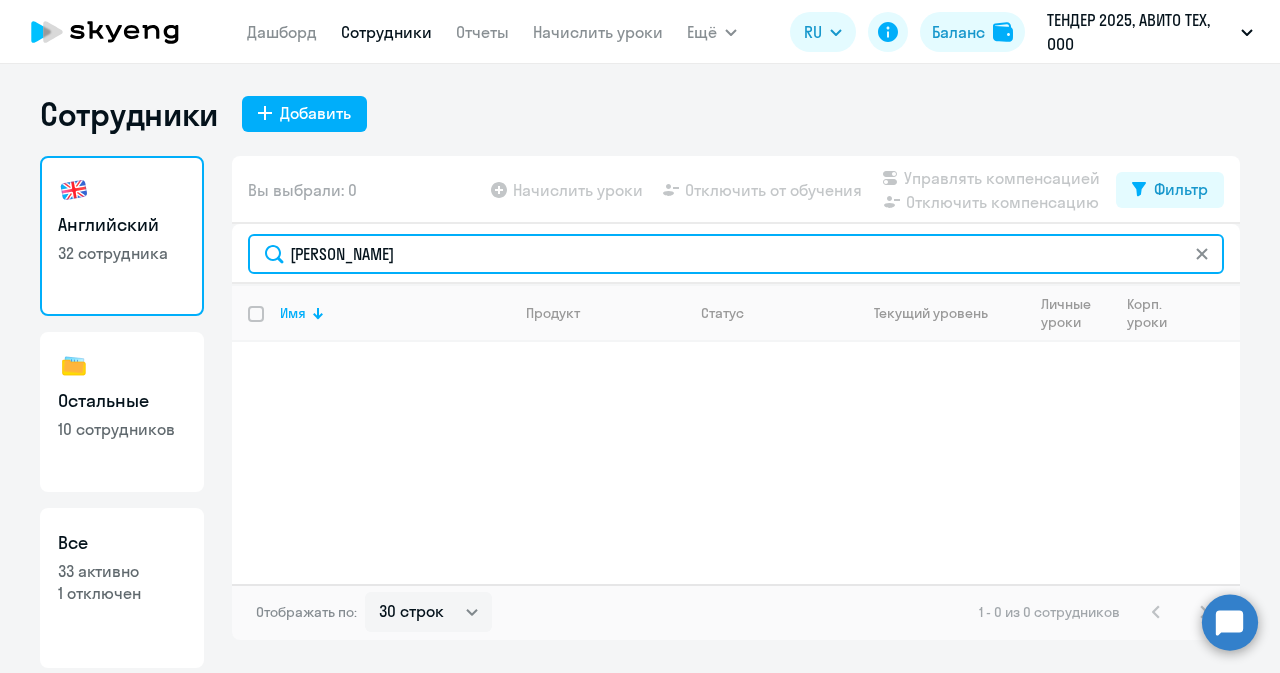click on "финаев" 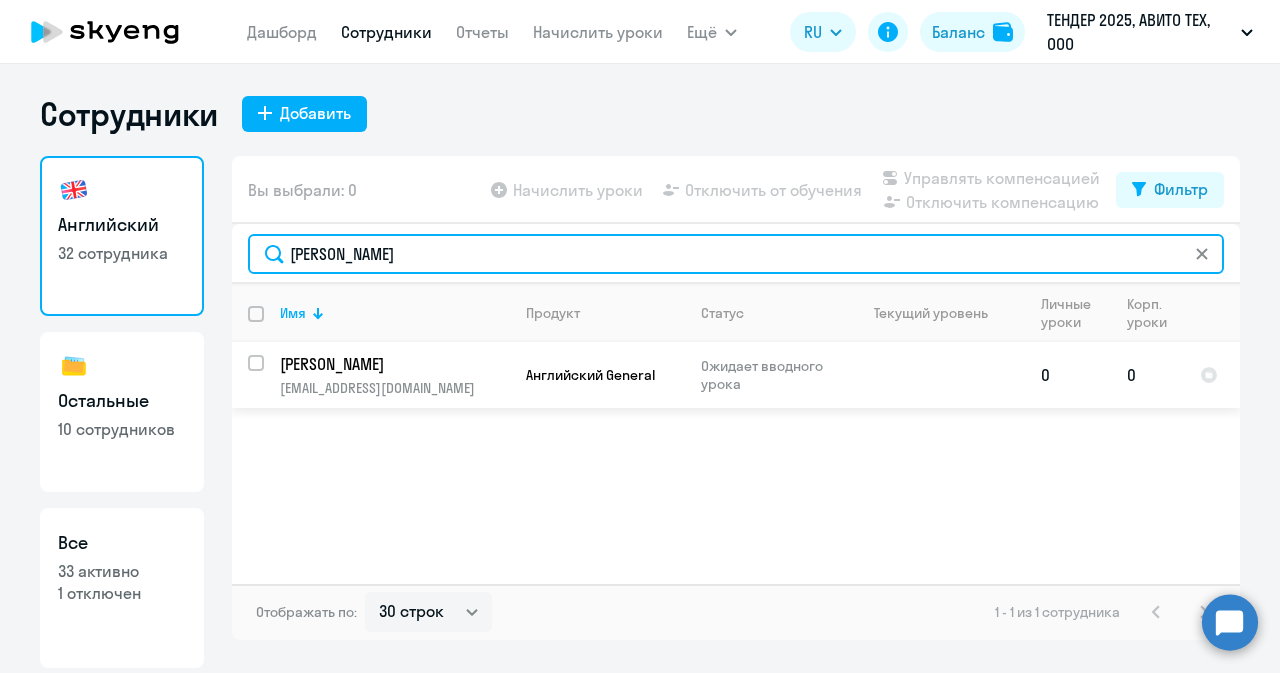 type on "горчаков" 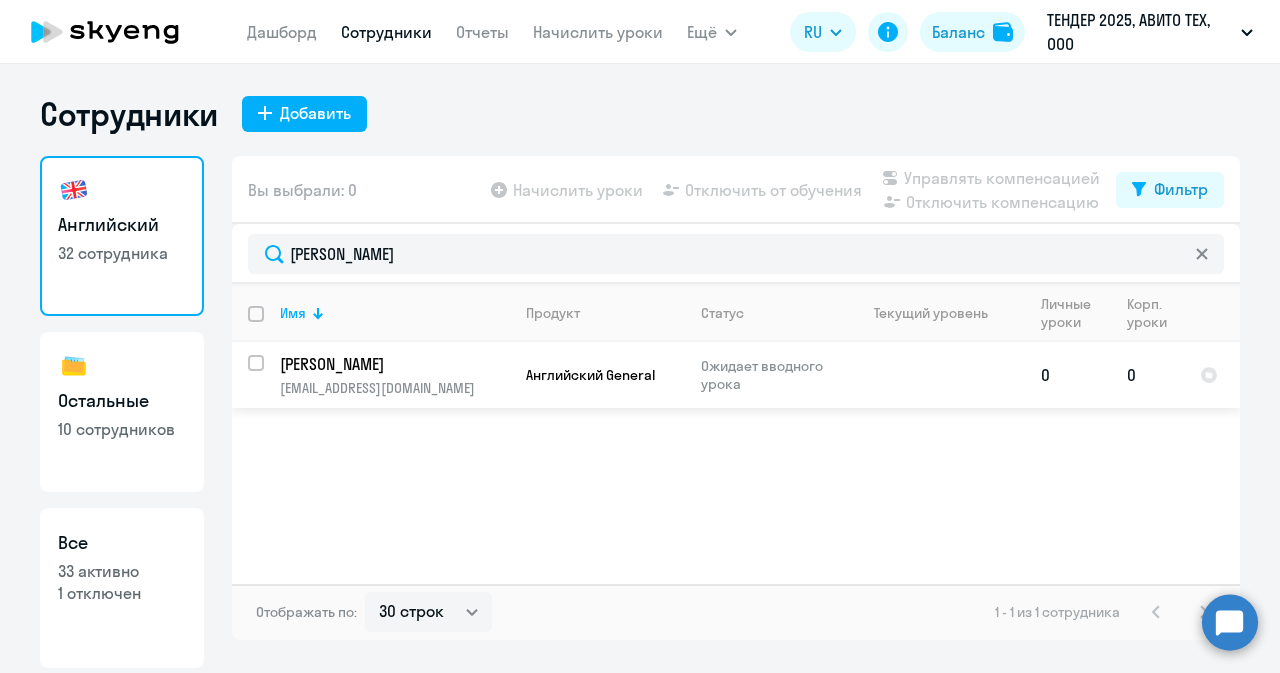 click on "Горчаков Александр Владимирович avgorchakov@avito.ru" 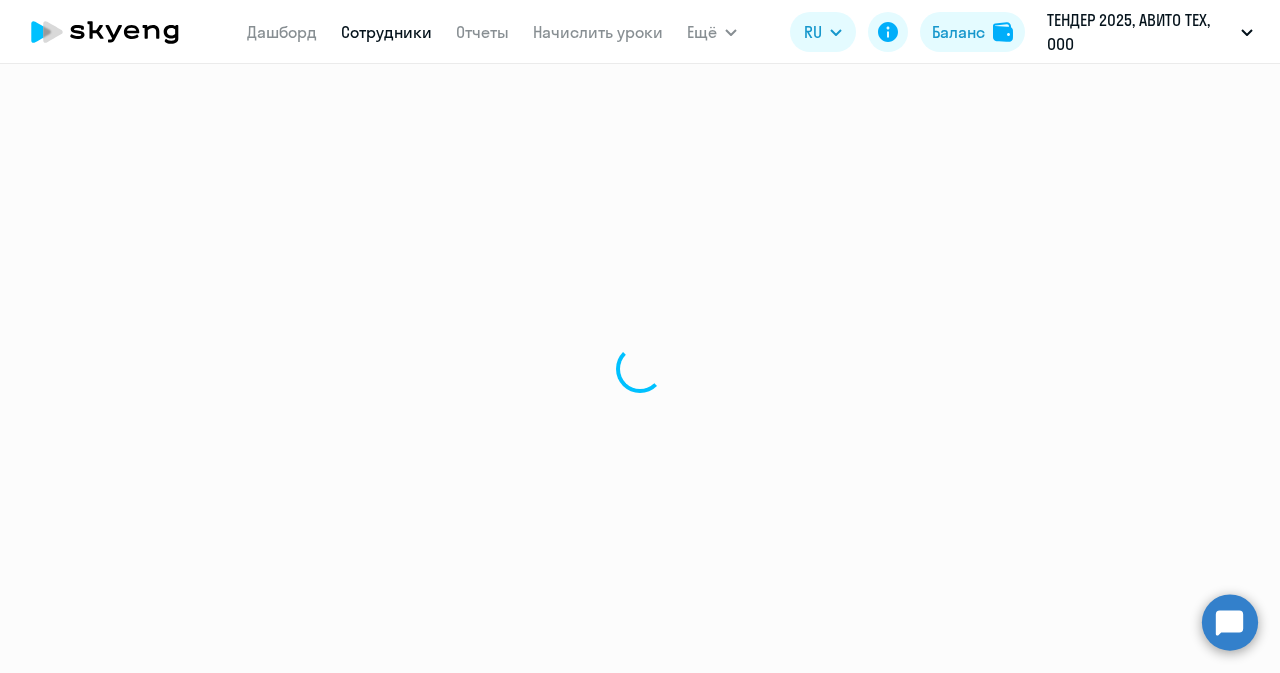 select on "english" 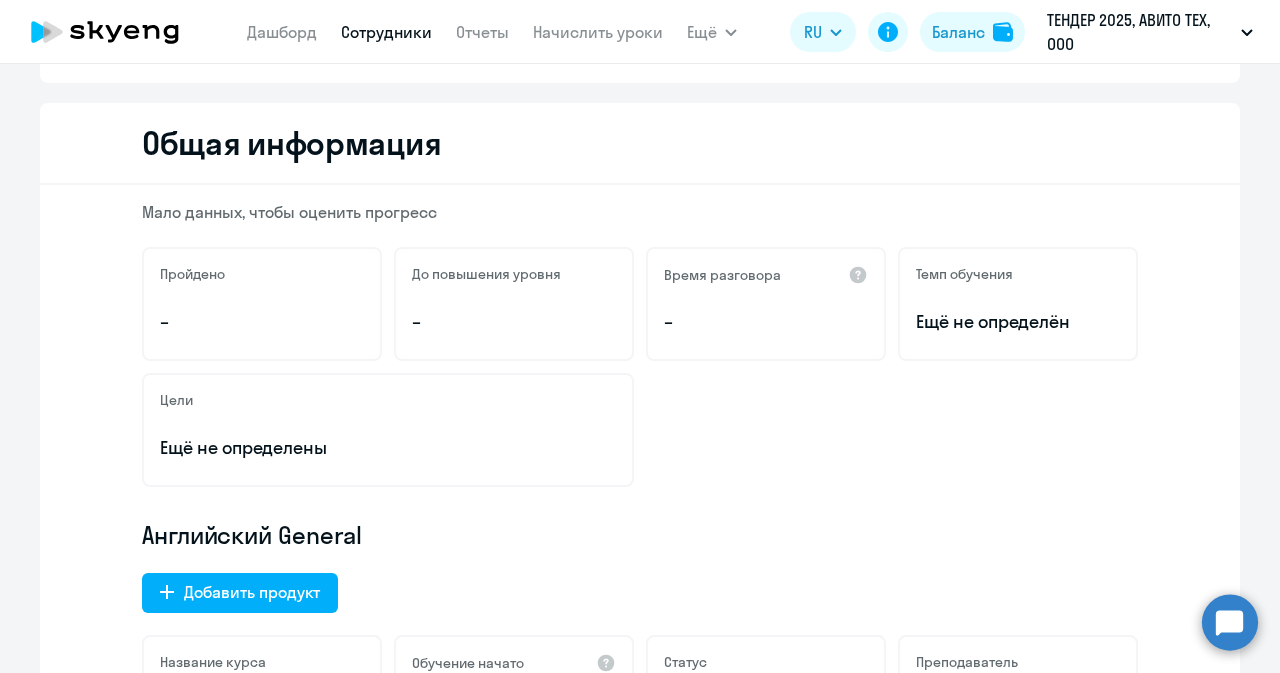 scroll, scrollTop: 0, scrollLeft: 0, axis: both 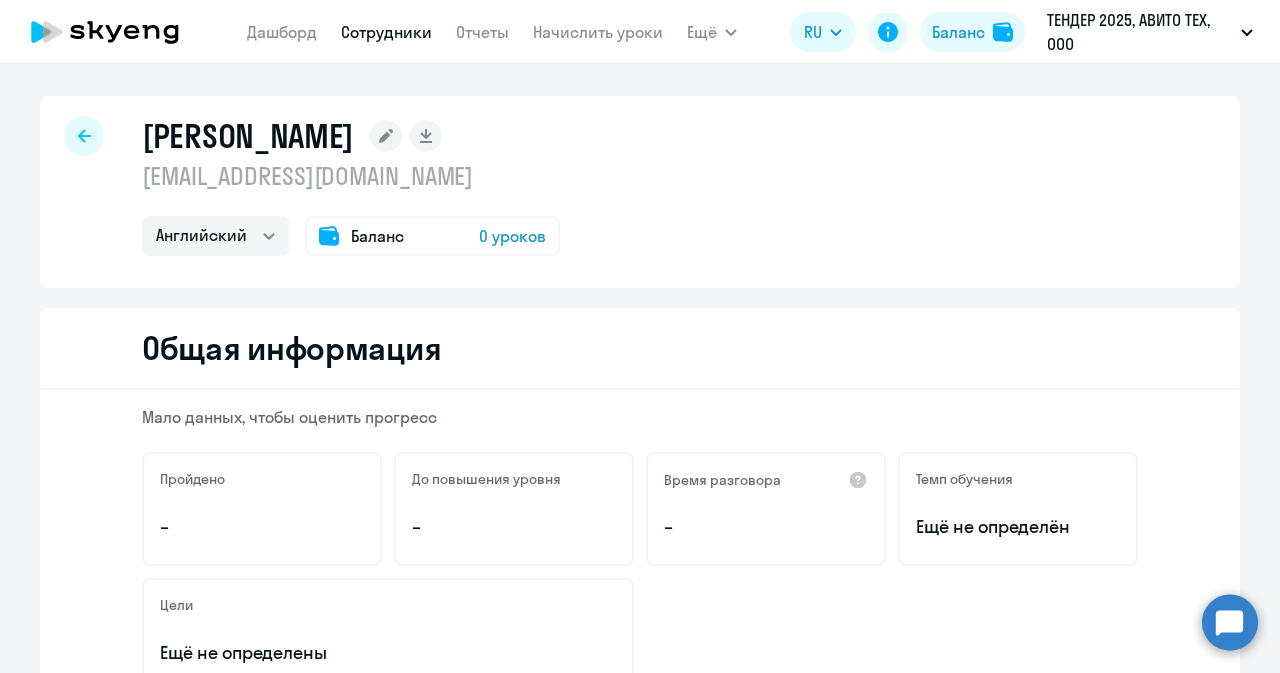 click on "Баланс 0 уроков" 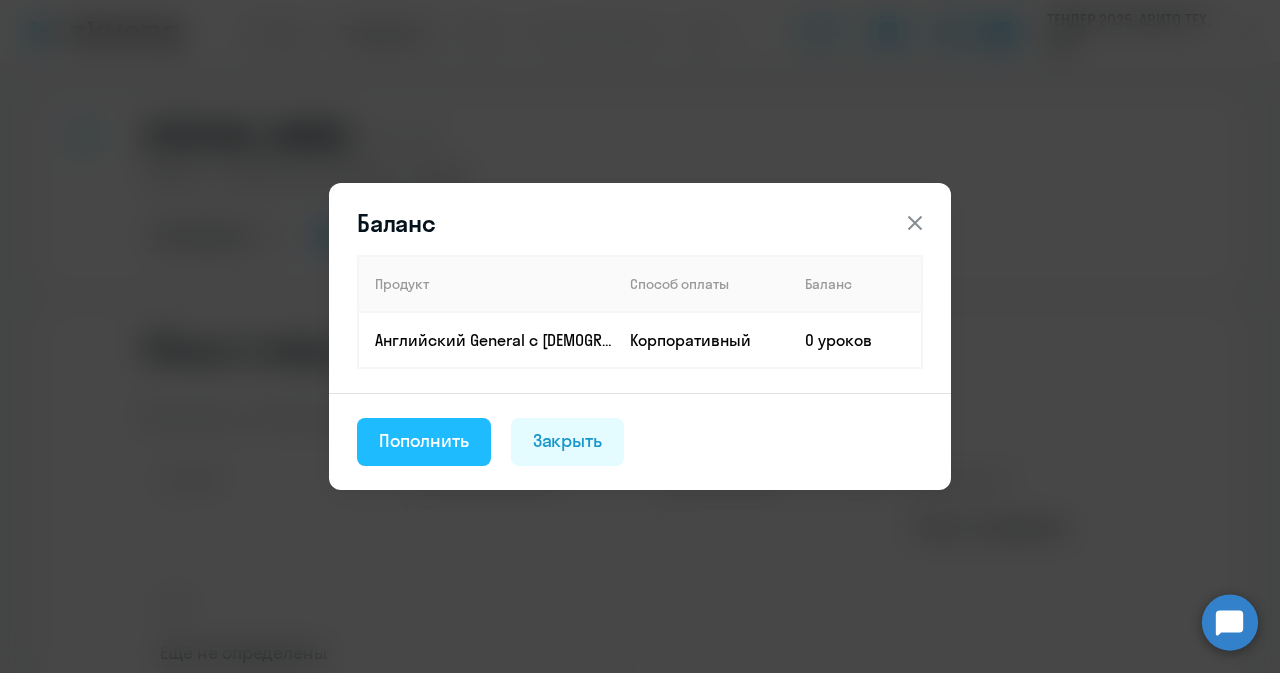click on "Пополнить" at bounding box center (424, 441) 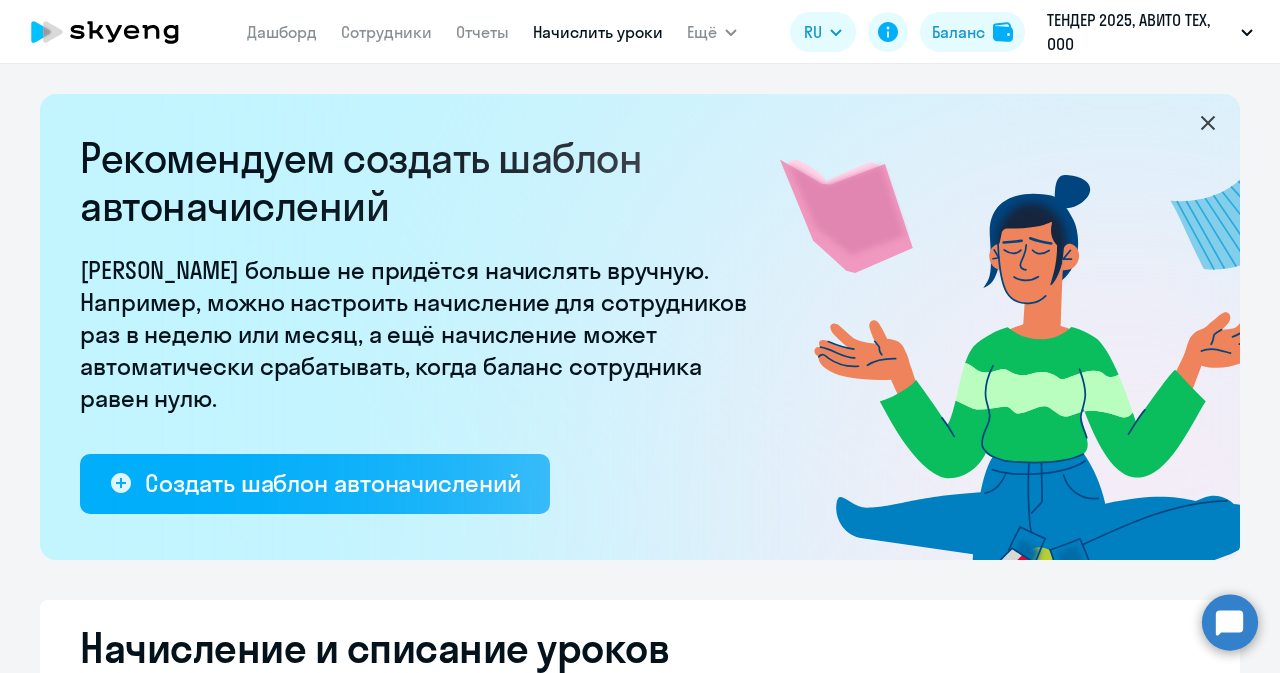 select on "10" 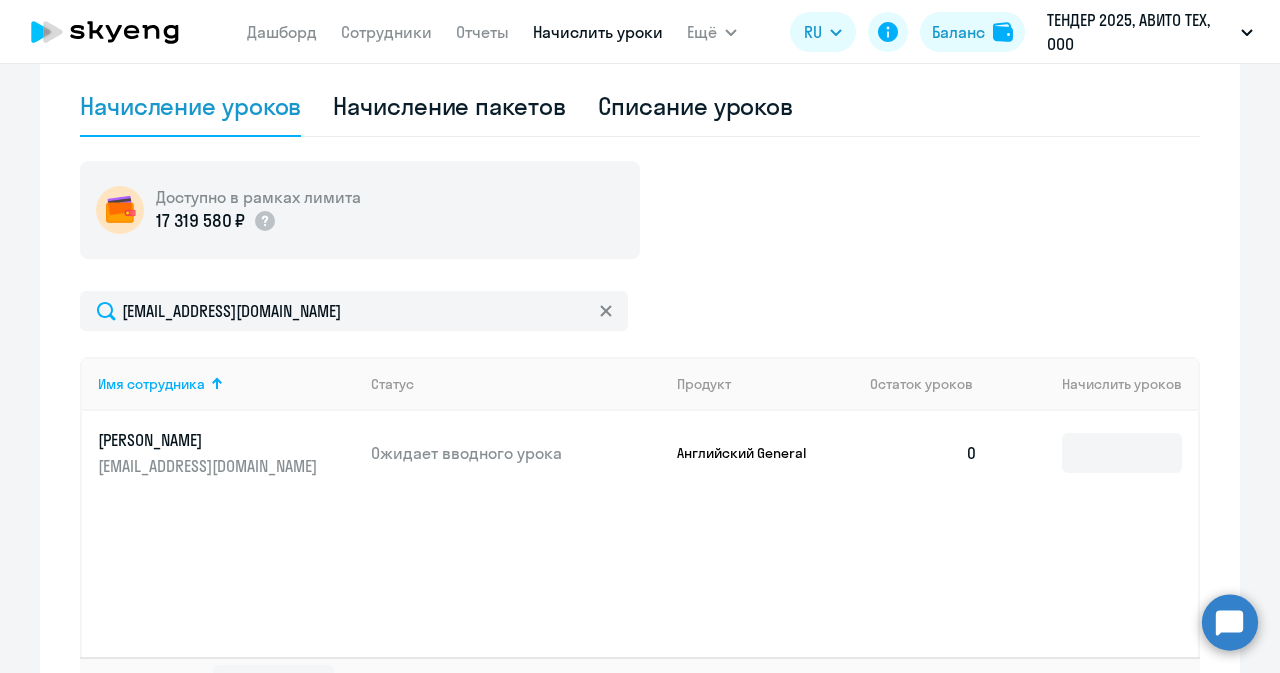 scroll, scrollTop: 648, scrollLeft: 0, axis: vertical 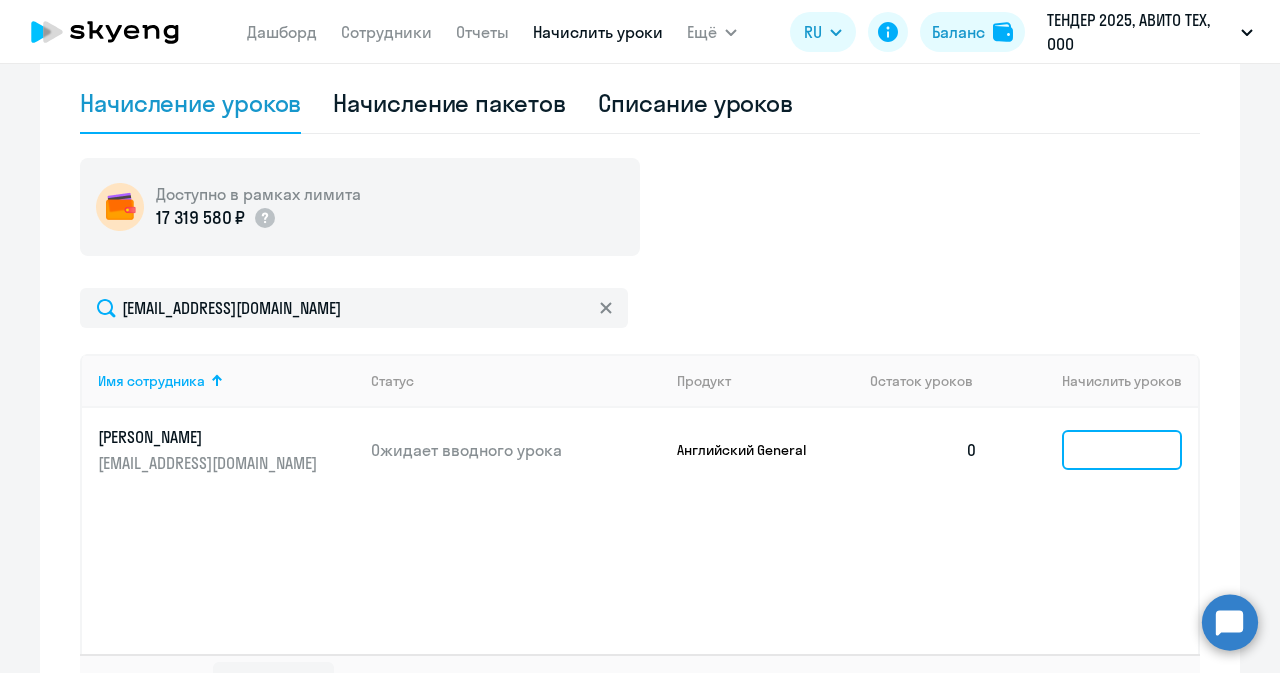 click 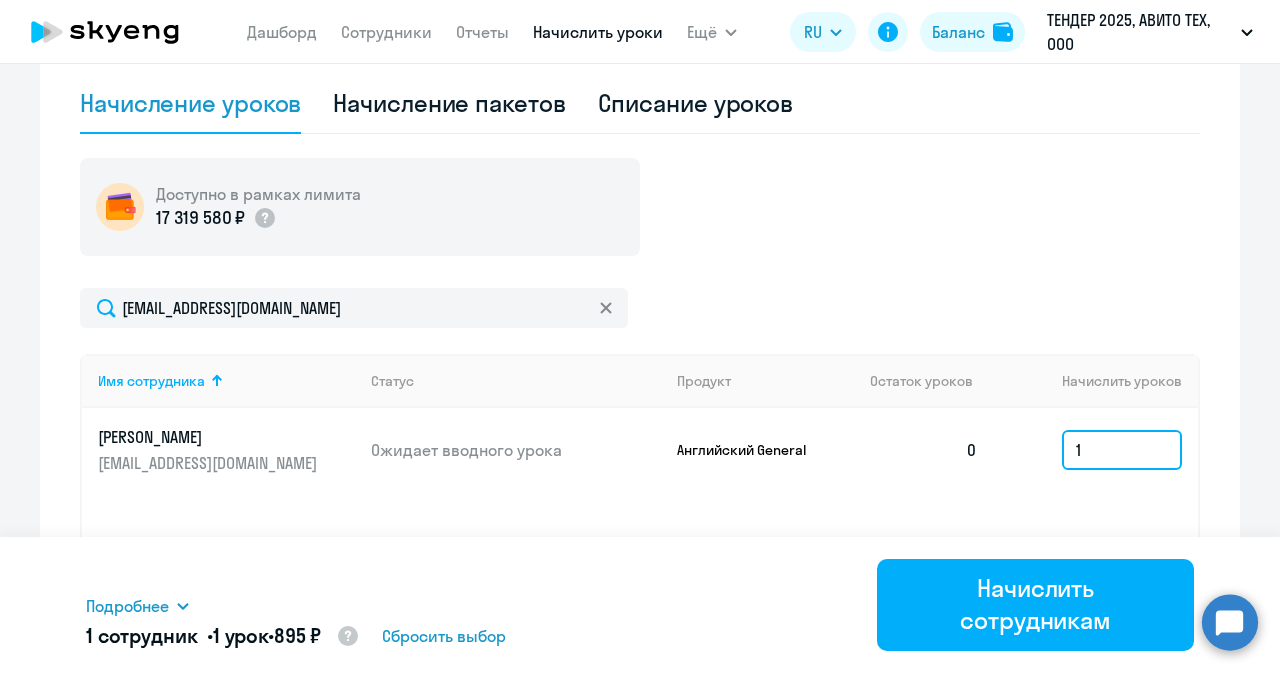 type on "1" 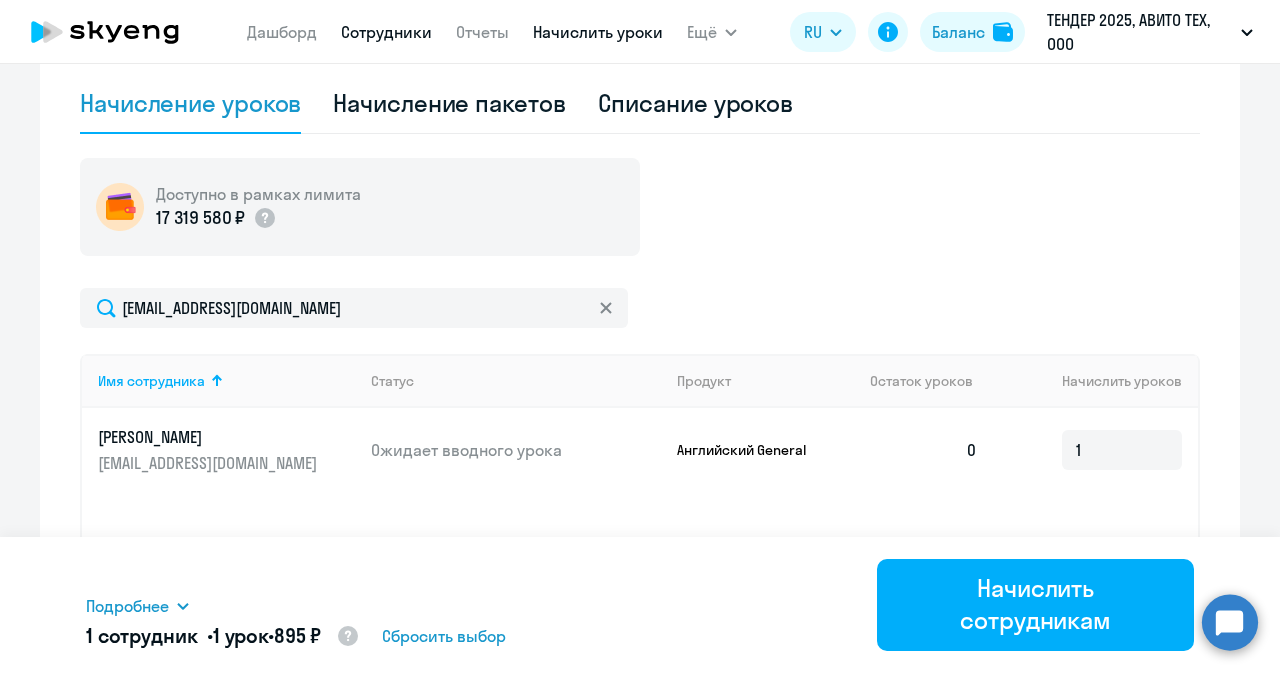 click on "Сотрудники" at bounding box center (386, 32) 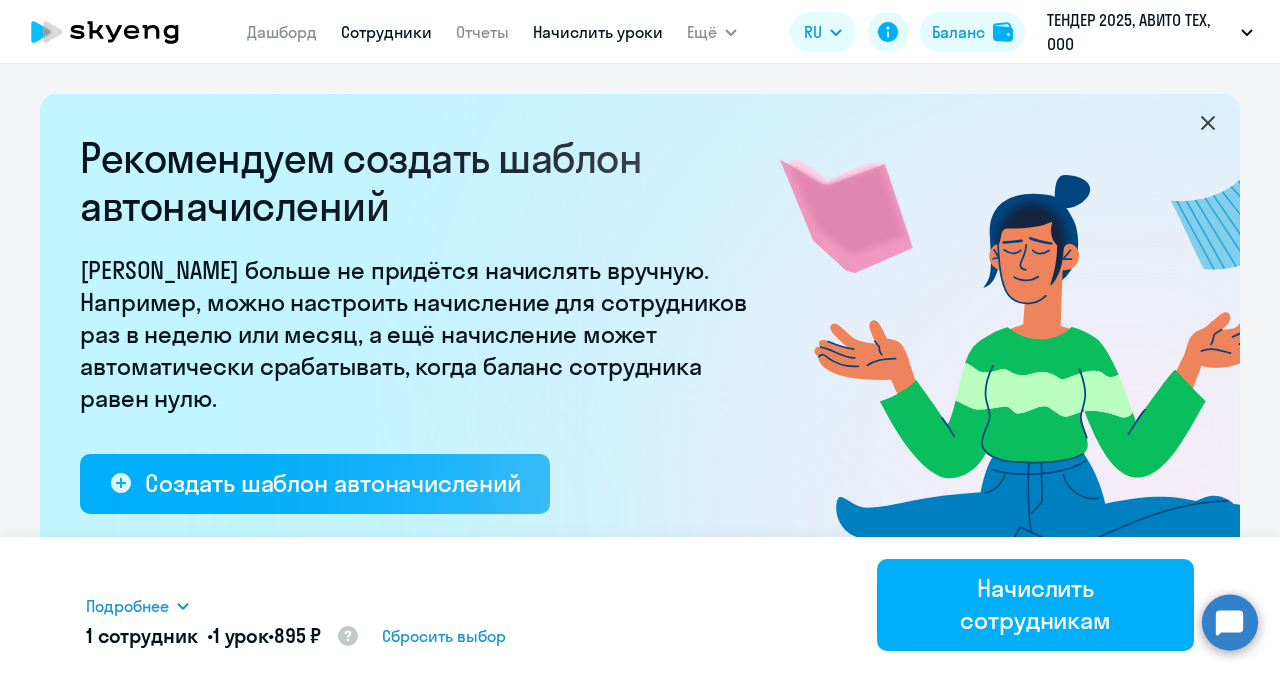 select on "30" 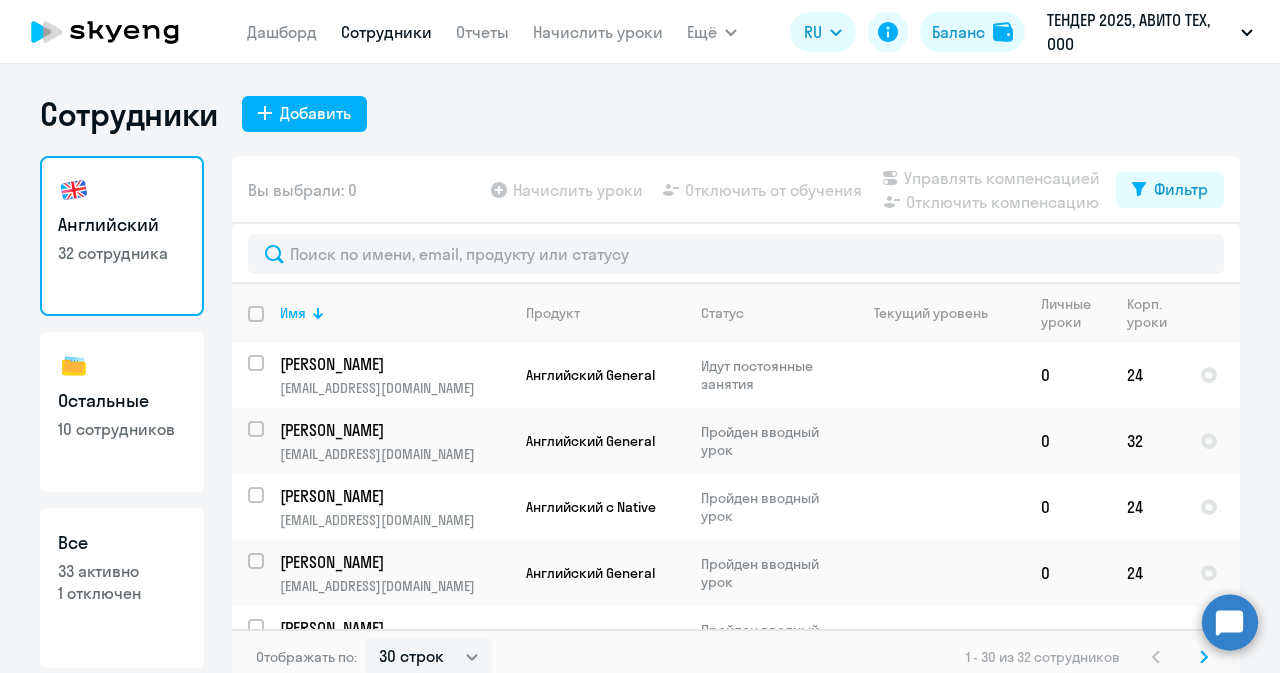 click 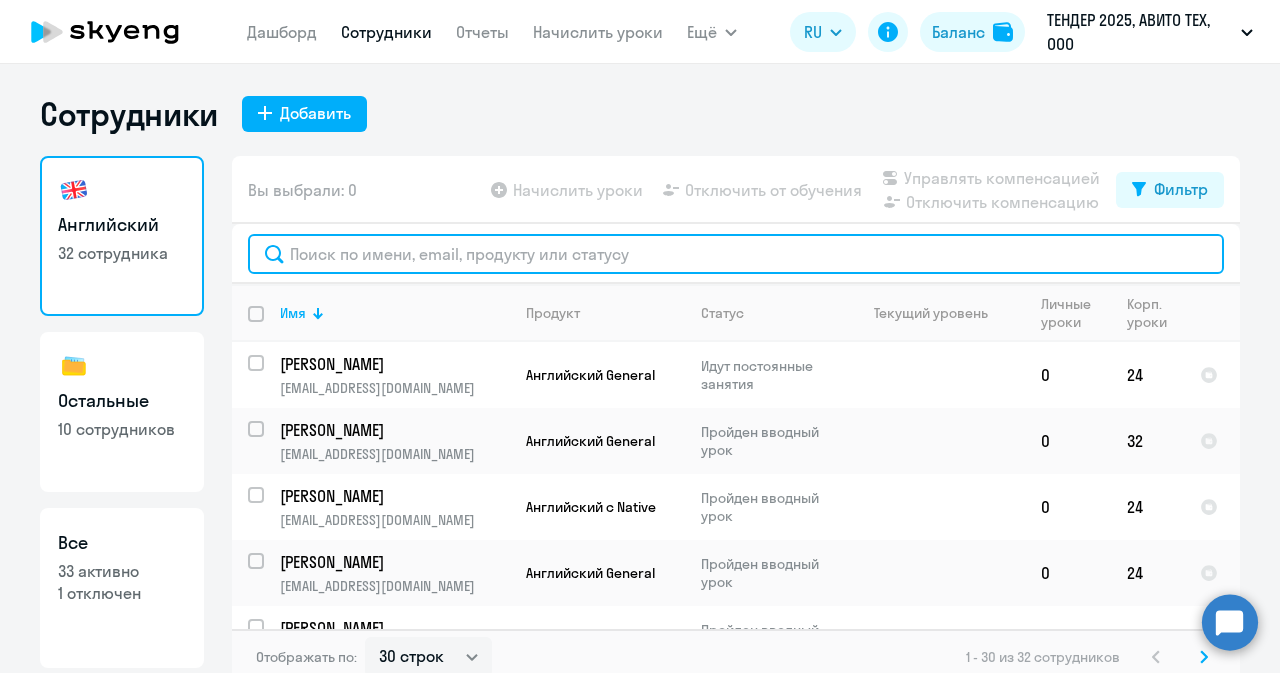 click 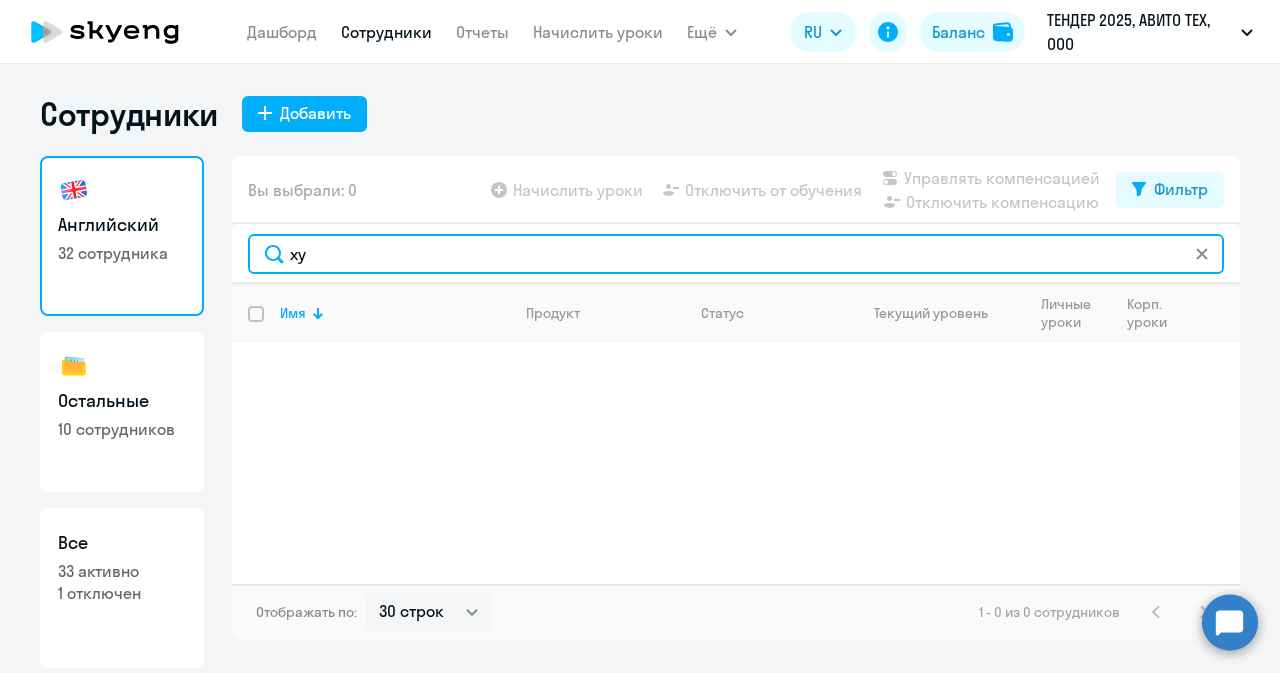 type on "х" 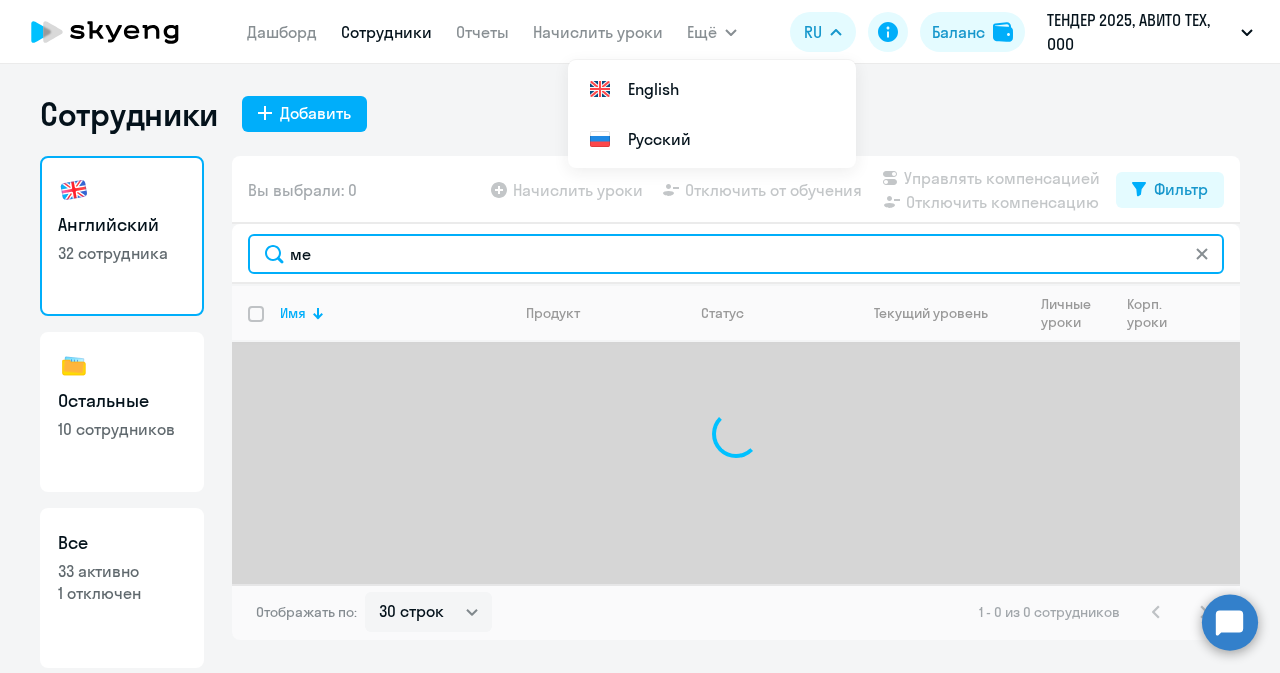 type on "м" 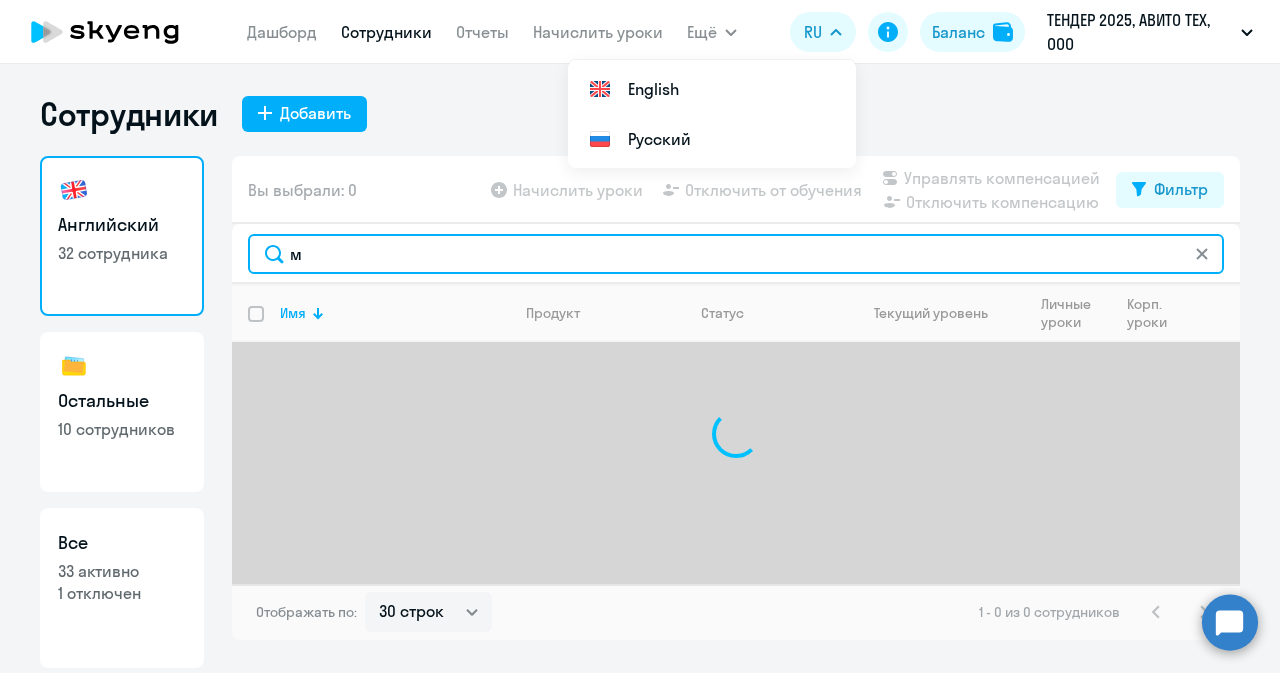 type 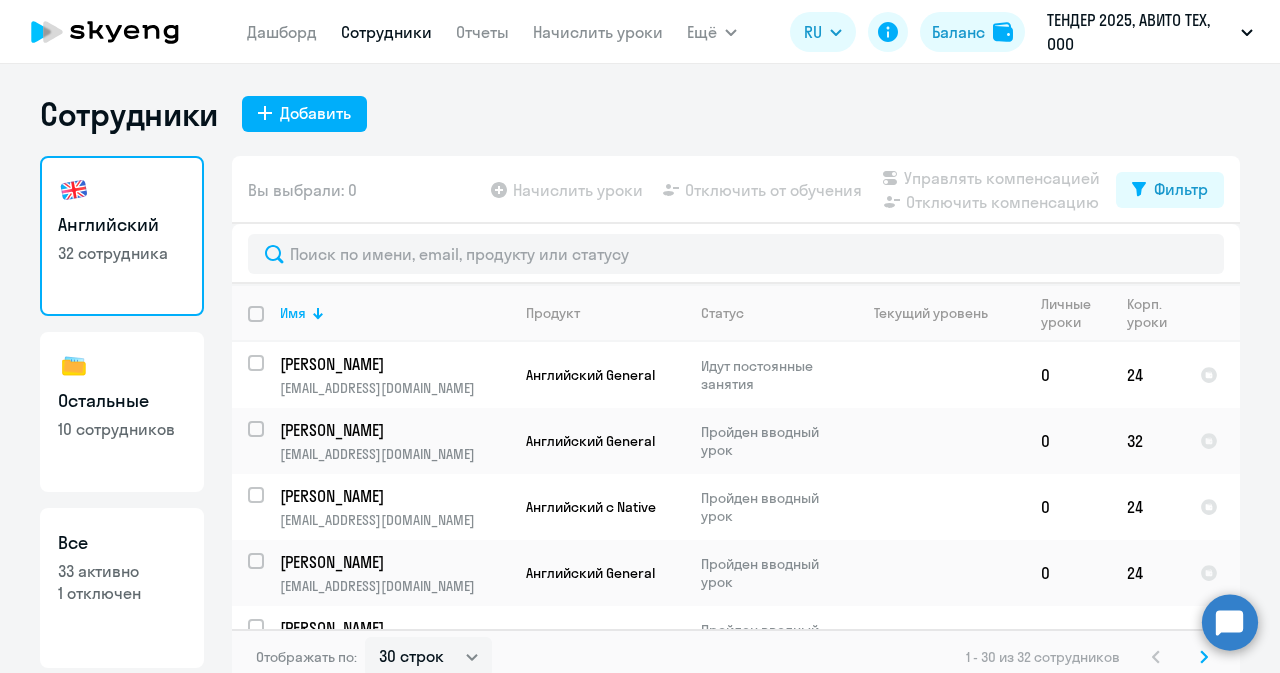 click 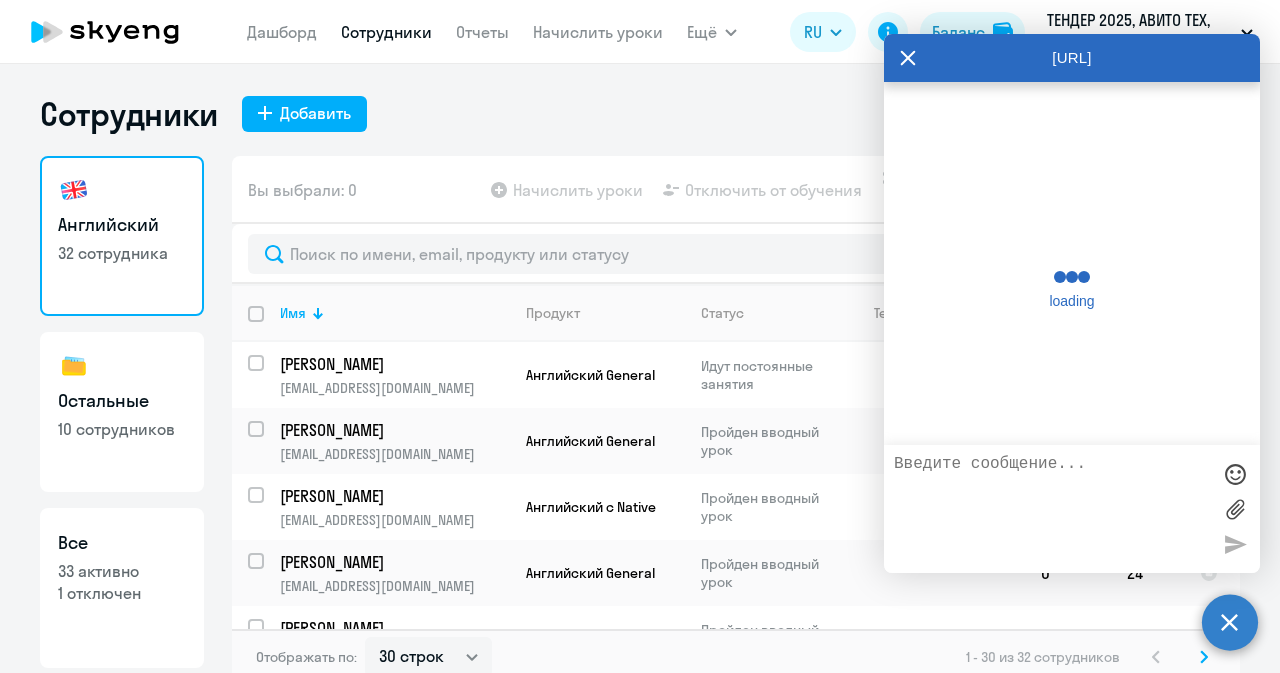 scroll, scrollTop: 0, scrollLeft: 0, axis: both 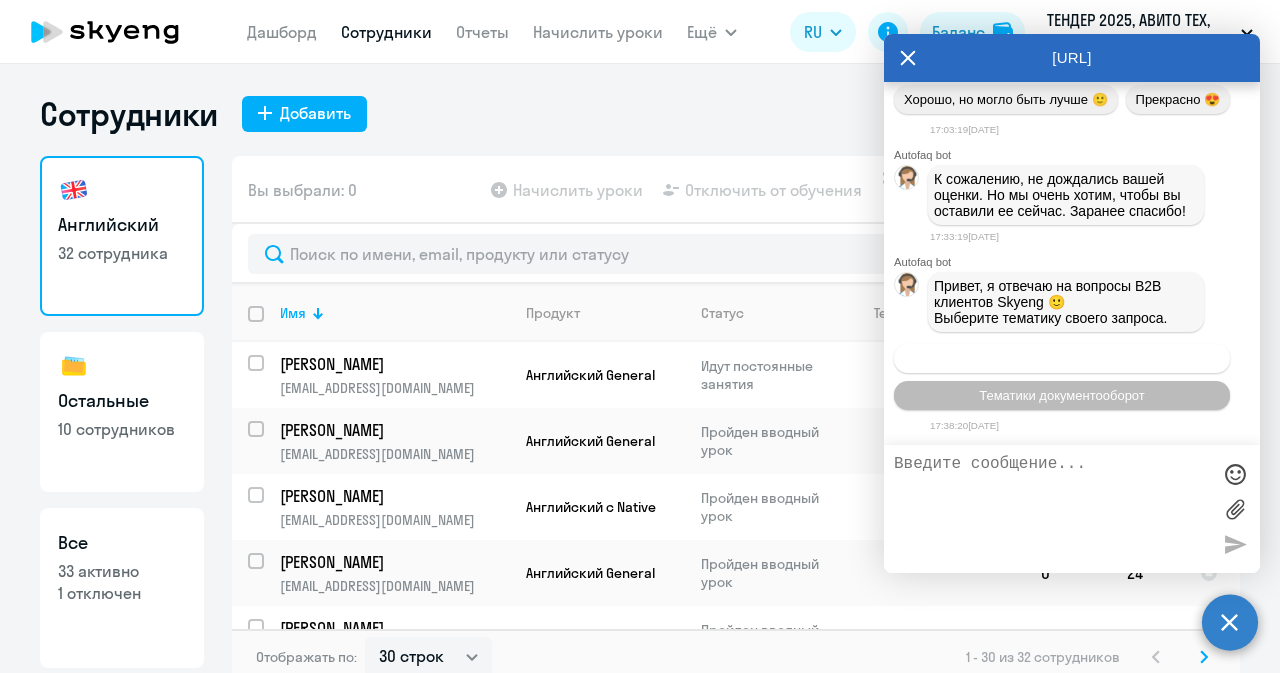 click on "Операционное сопровождение" at bounding box center (1062, 358) 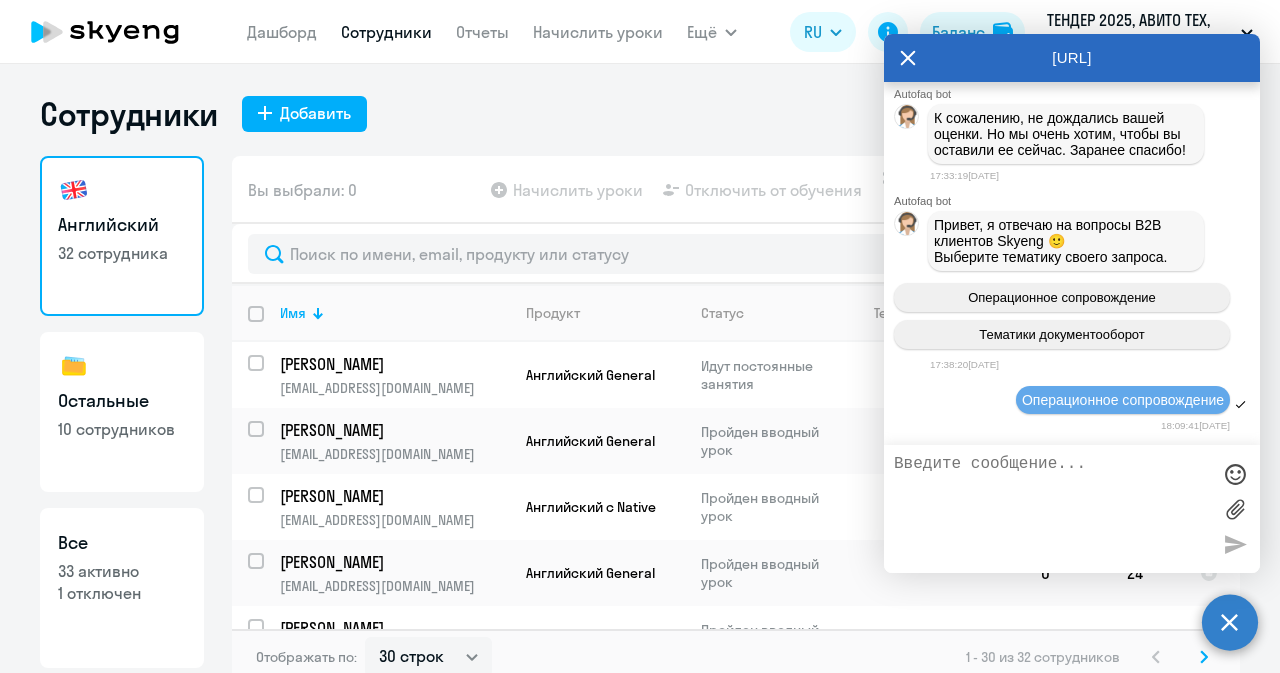 scroll, scrollTop: 15314, scrollLeft: 0, axis: vertical 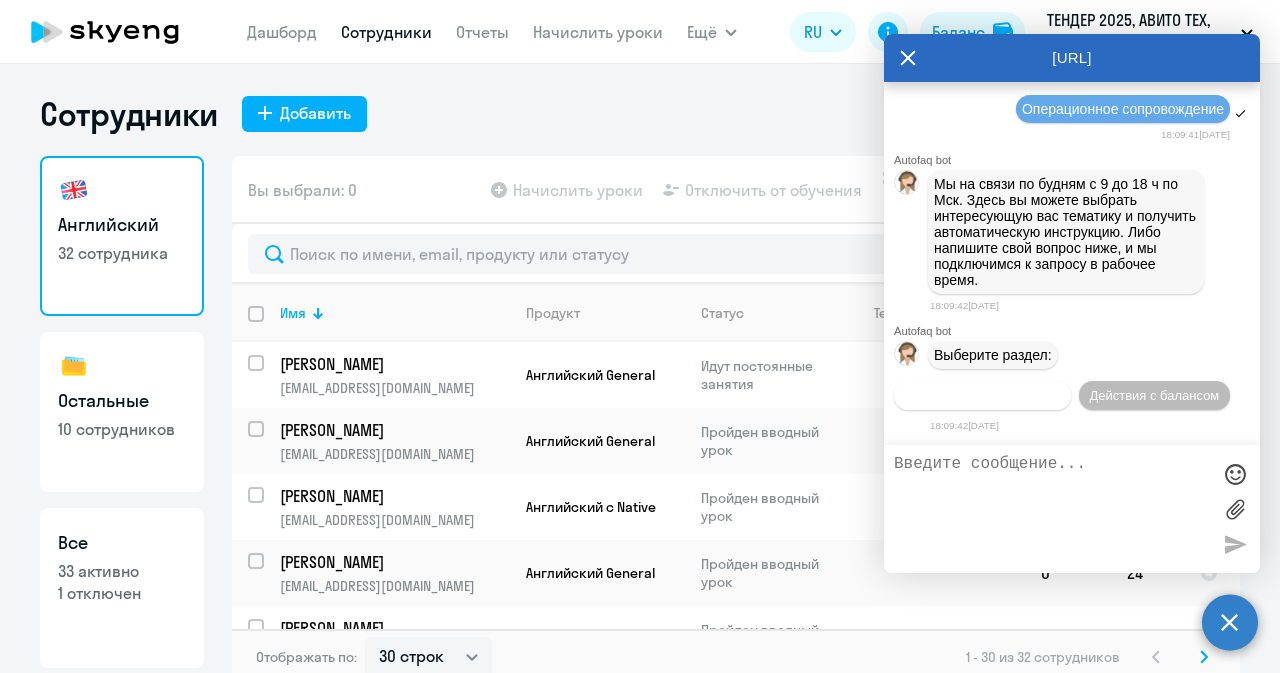 click on "Действия по сотрудникам" at bounding box center (982, 395) 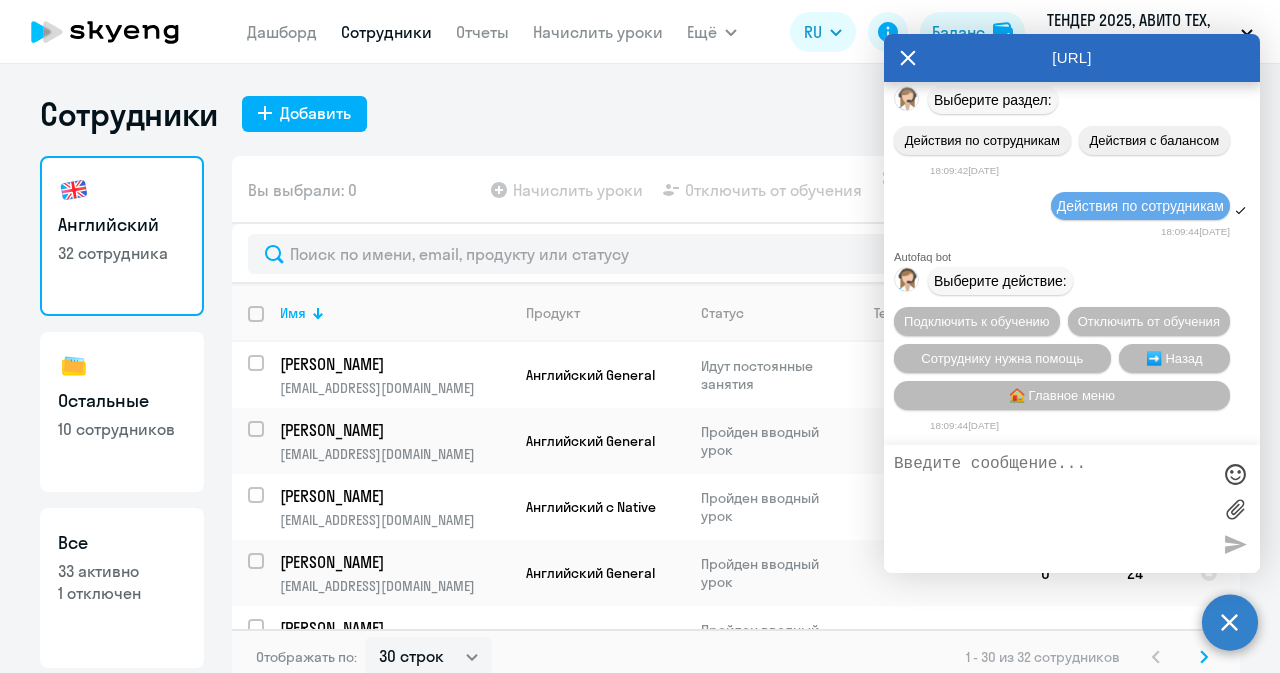 scroll, scrollTop: 15609, scrollLeft: 0, axis: vertical 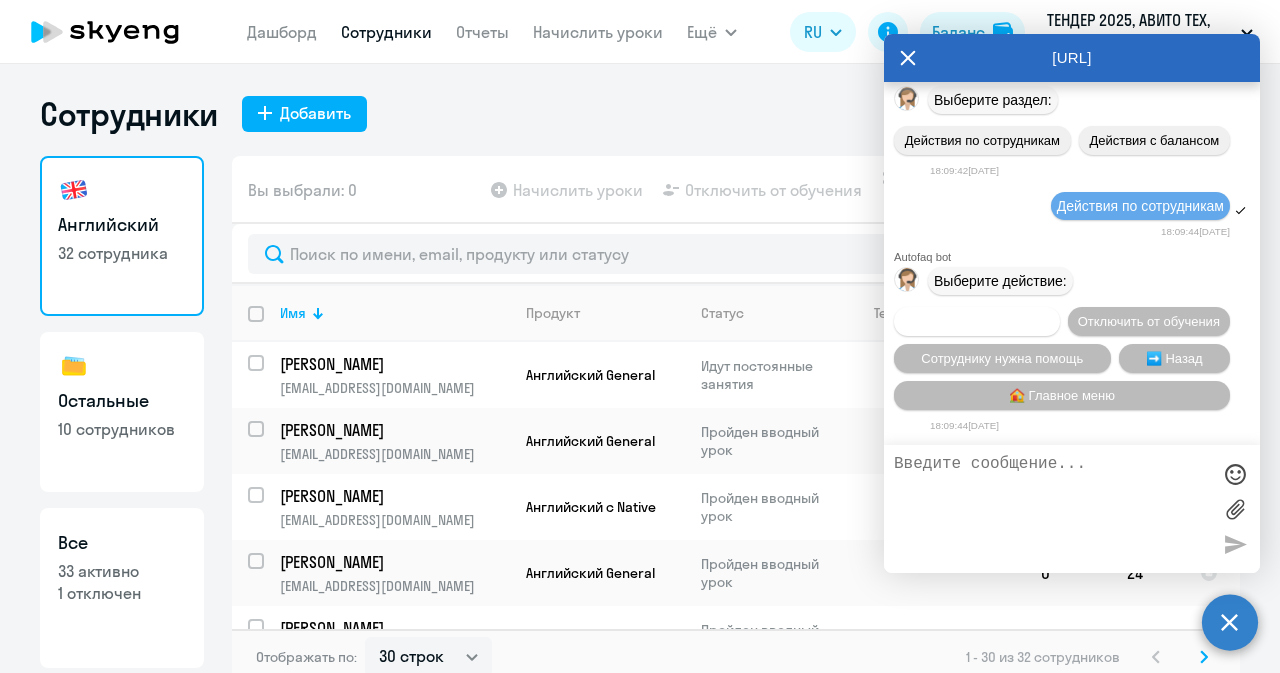 click on "Подключить к обучению" at bounding box center [977, 321] 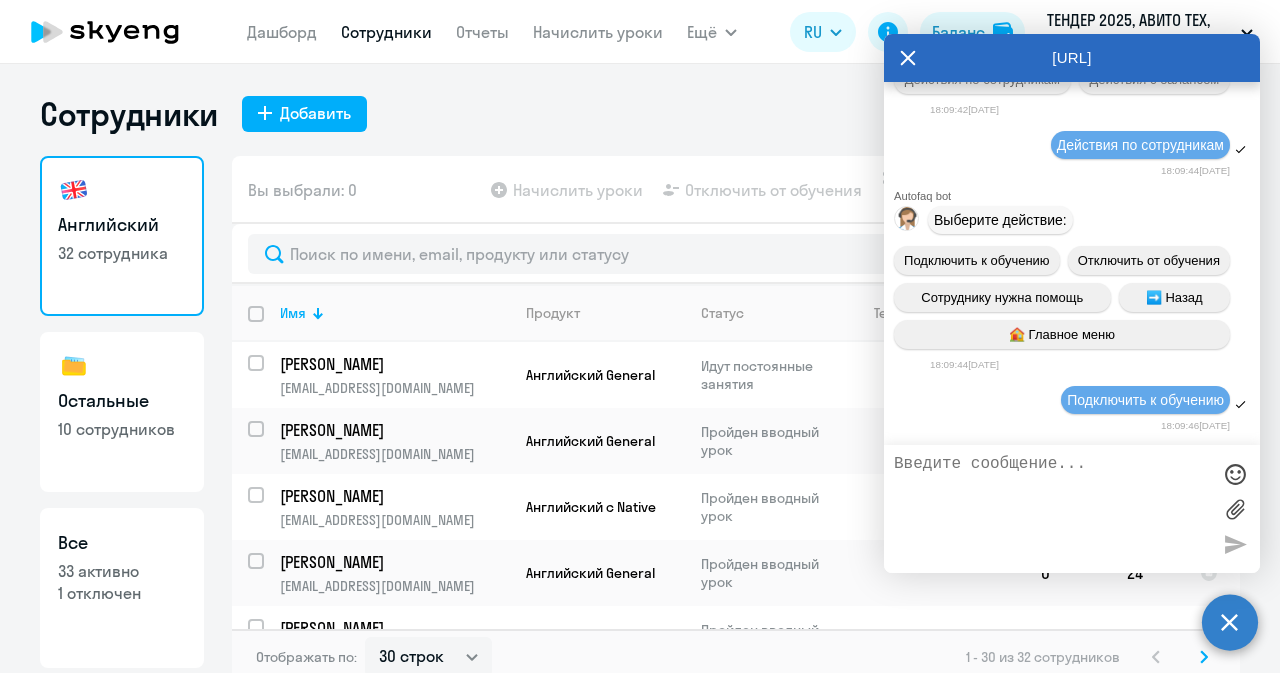scroll, scrollTop: 15866, scrollLeft: 0, axis: vertical 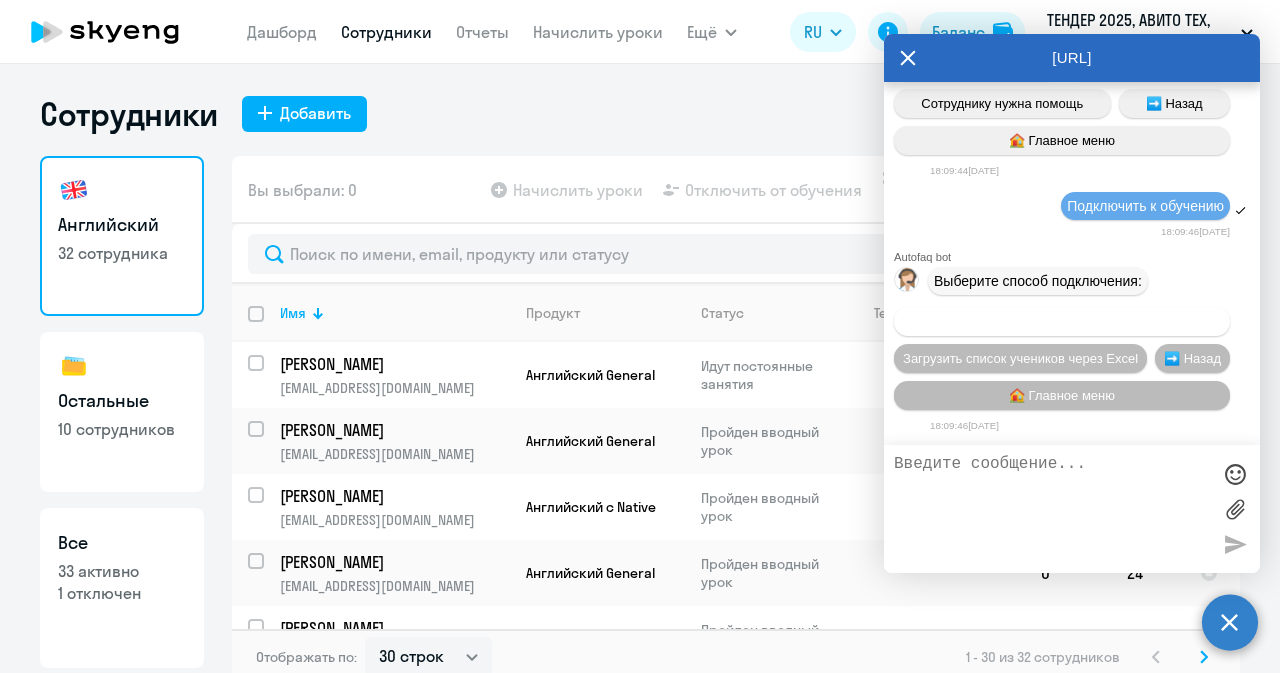 click on "Добавить учеников вручную" at bounding box center [1062, 321] 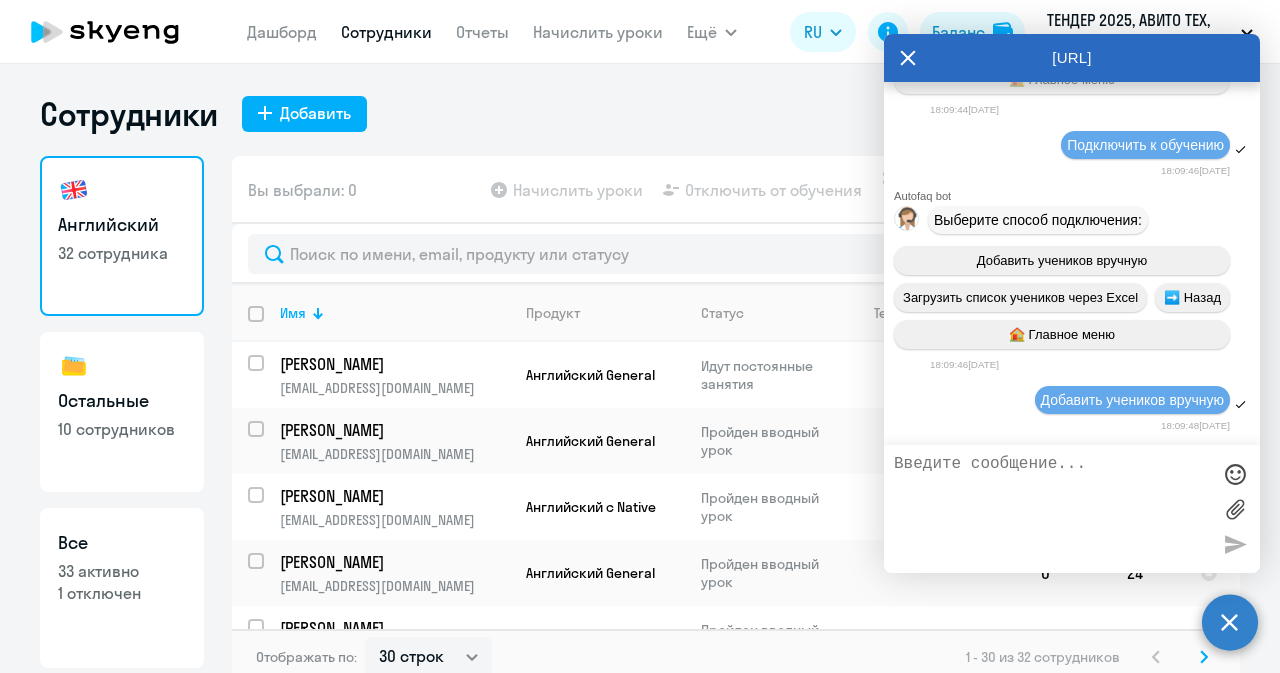 scroll, scrollTop: 16856, scrollLeft: 0, axis: vertical 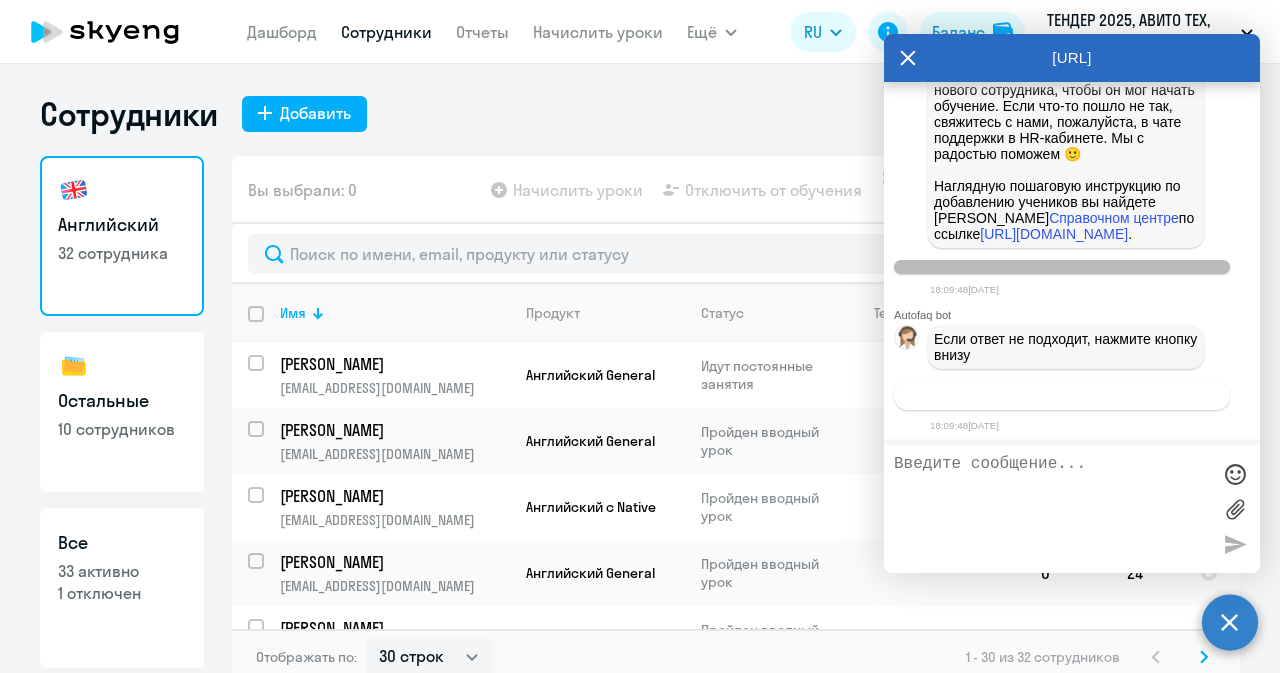 click on "Связаться с менеджером" at bounding box center [1061, 395] 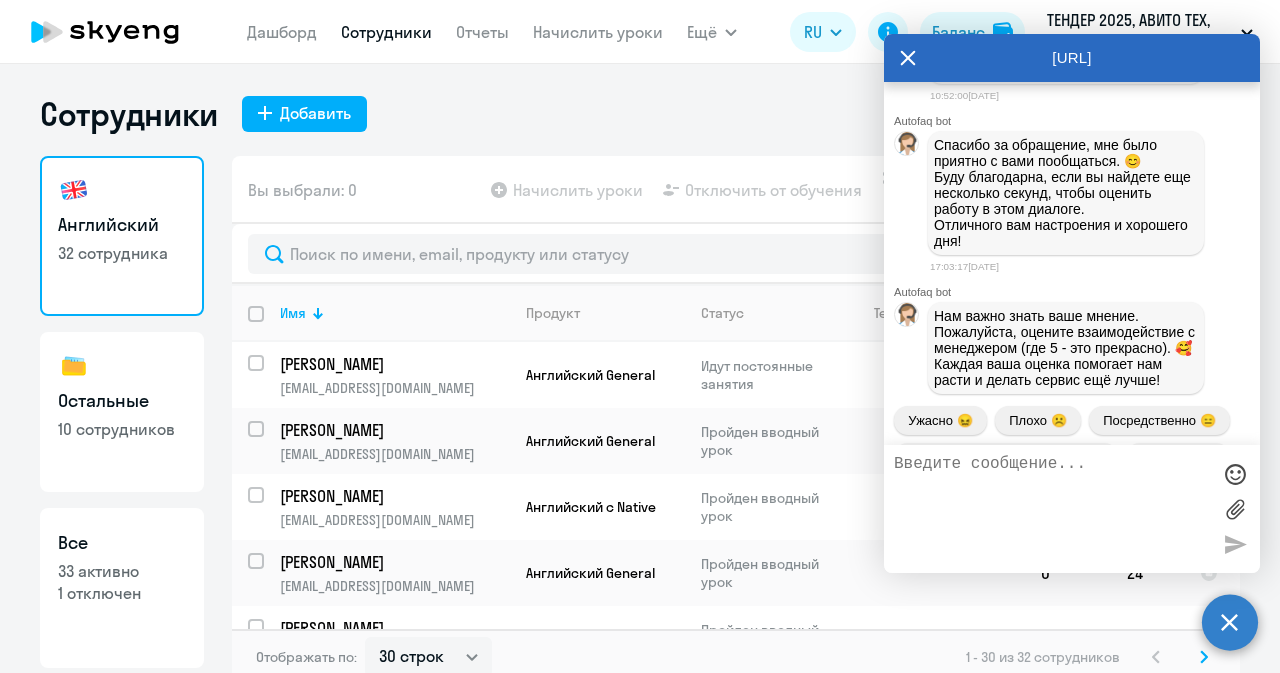 scroll, scrollTop: 13842, scrollLeft: 0, axis: vertical 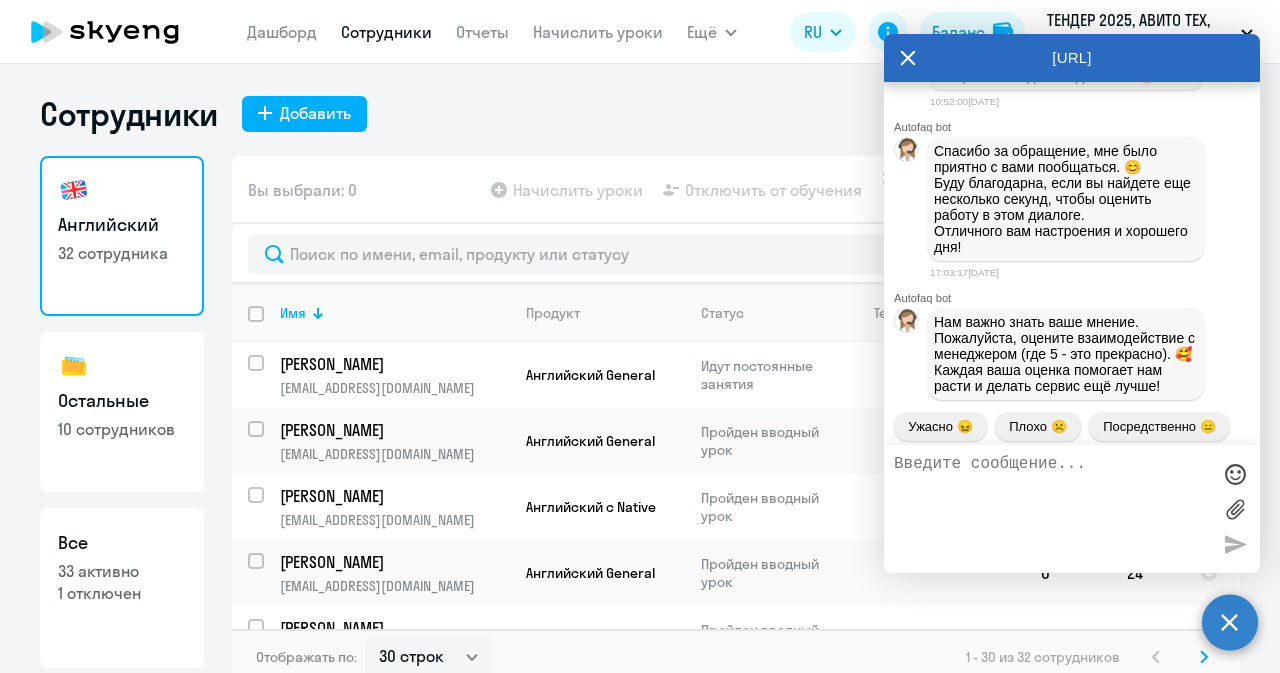 drag, startPoint x: 938, startPoint y: 321, endPoint x: 1036, endPoint y: 361, distance: 105.848946 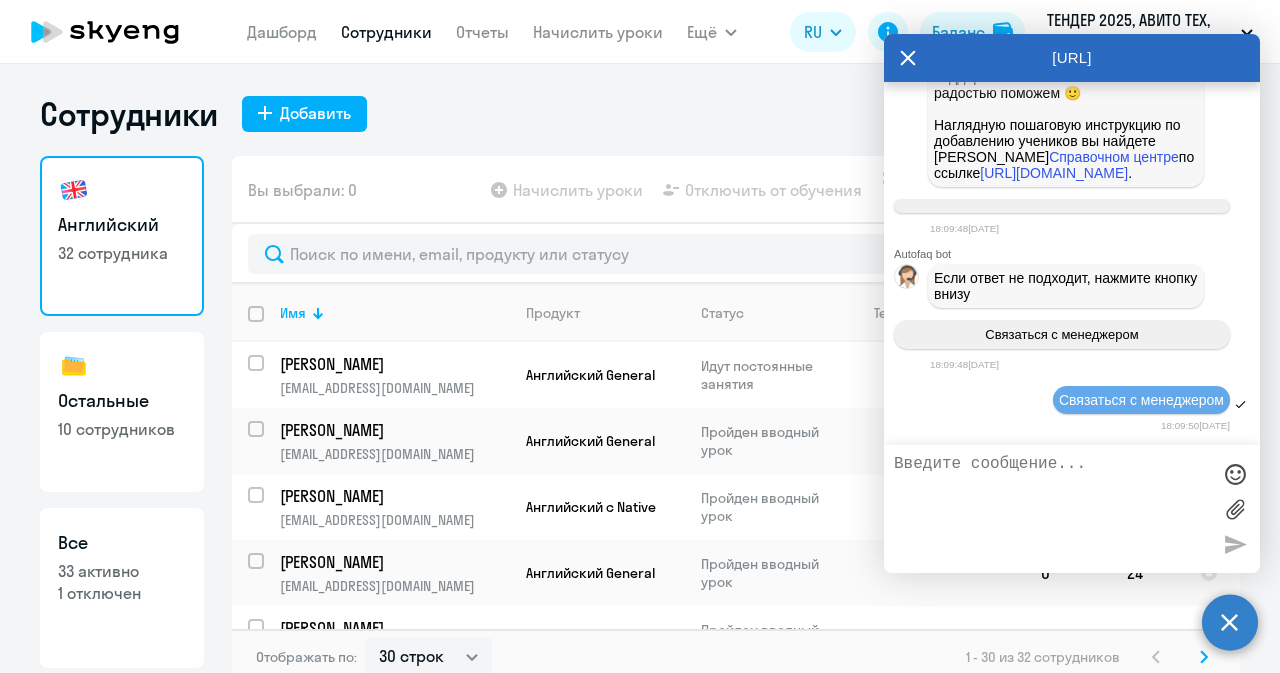 scroll, scrollTop: 16917, scrollLeft: 0, axis: vertical 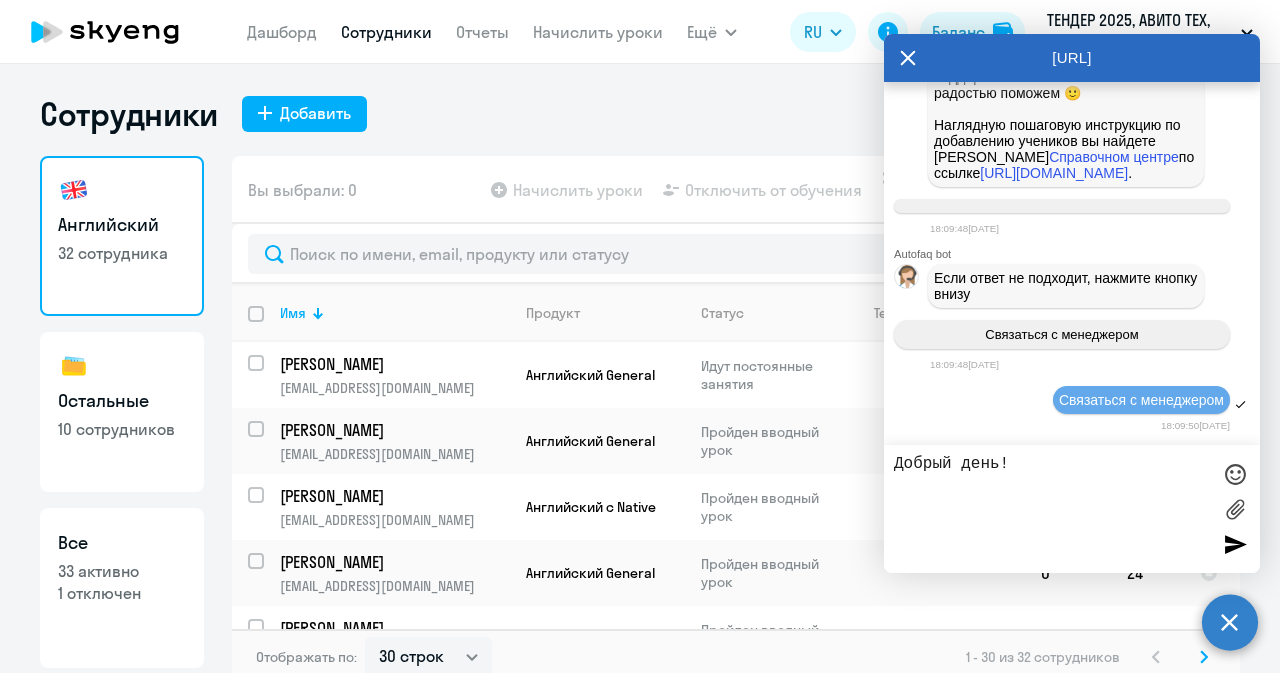 paste on "не отображается в поиске [PERSON_NAME], 	[PERSON_NAME][EMAIL_ADDRESS][DOMAIN_NAME]
79167454241" 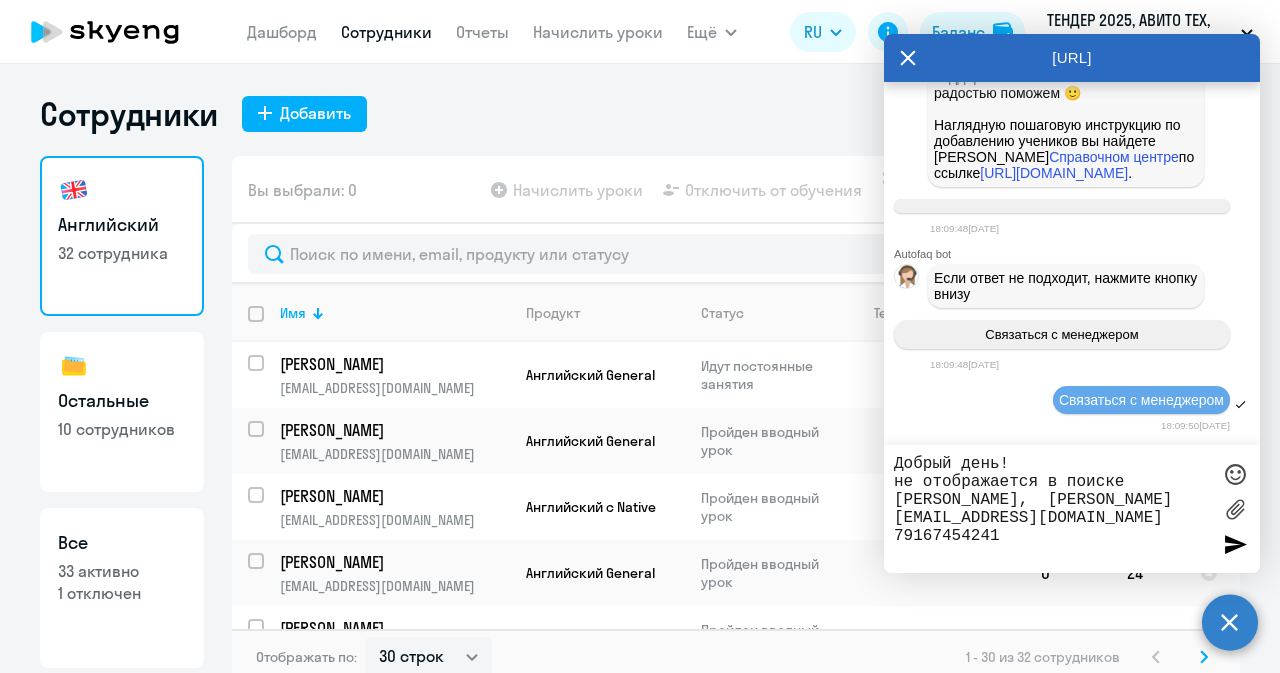click on "Добрый день!
не отображается в поиске Мельников Иван, 	iomelnikov@avito.ru
79167454241" at bounding box center (1052, 509) 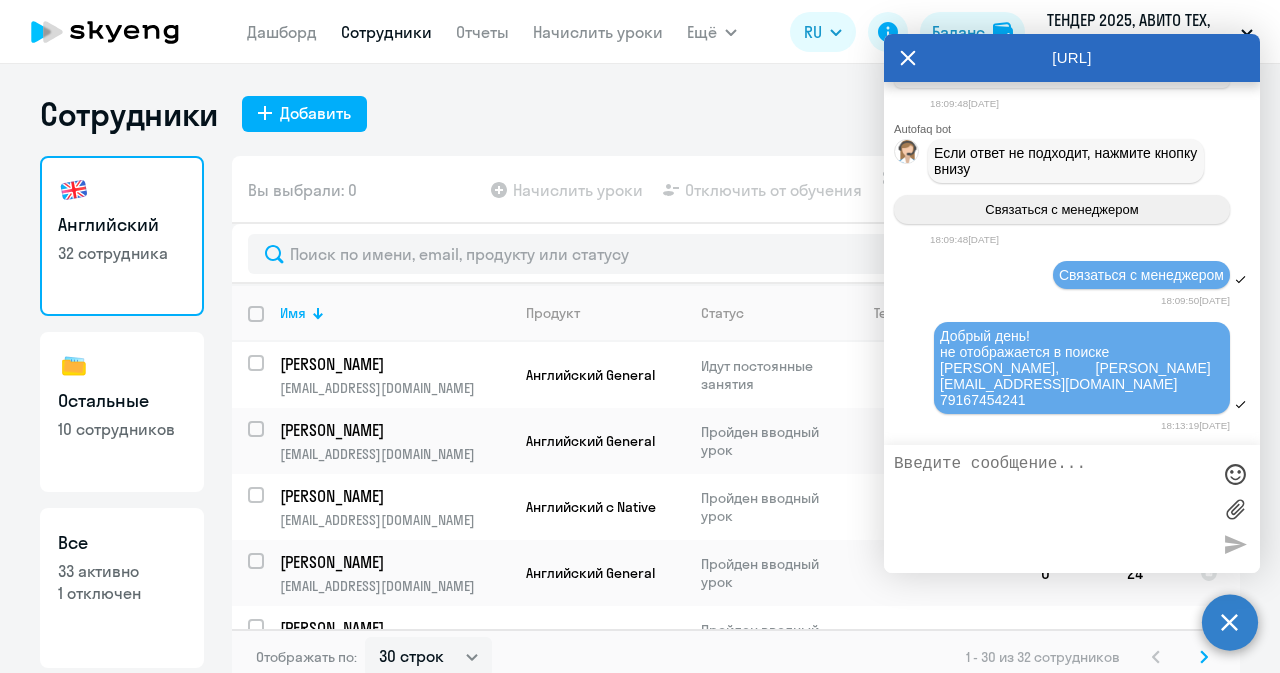 scroll, scrollTop: 17026, scrollLeft: 0, axis: vertical 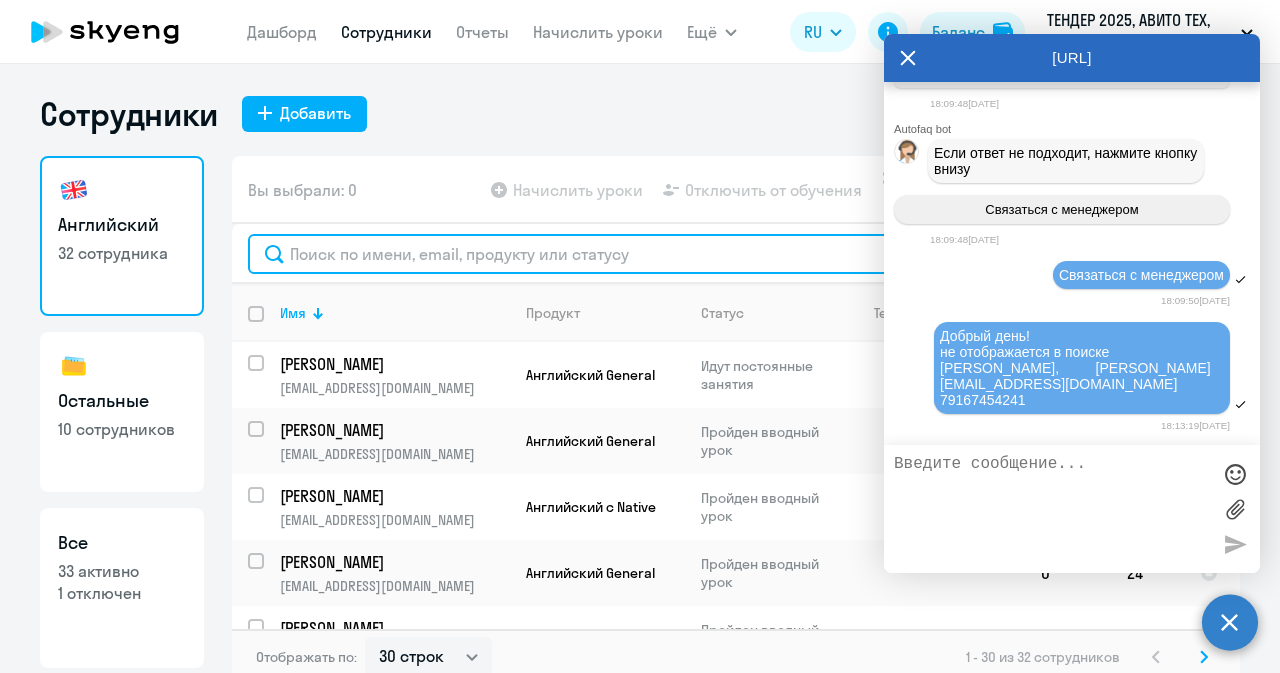 click 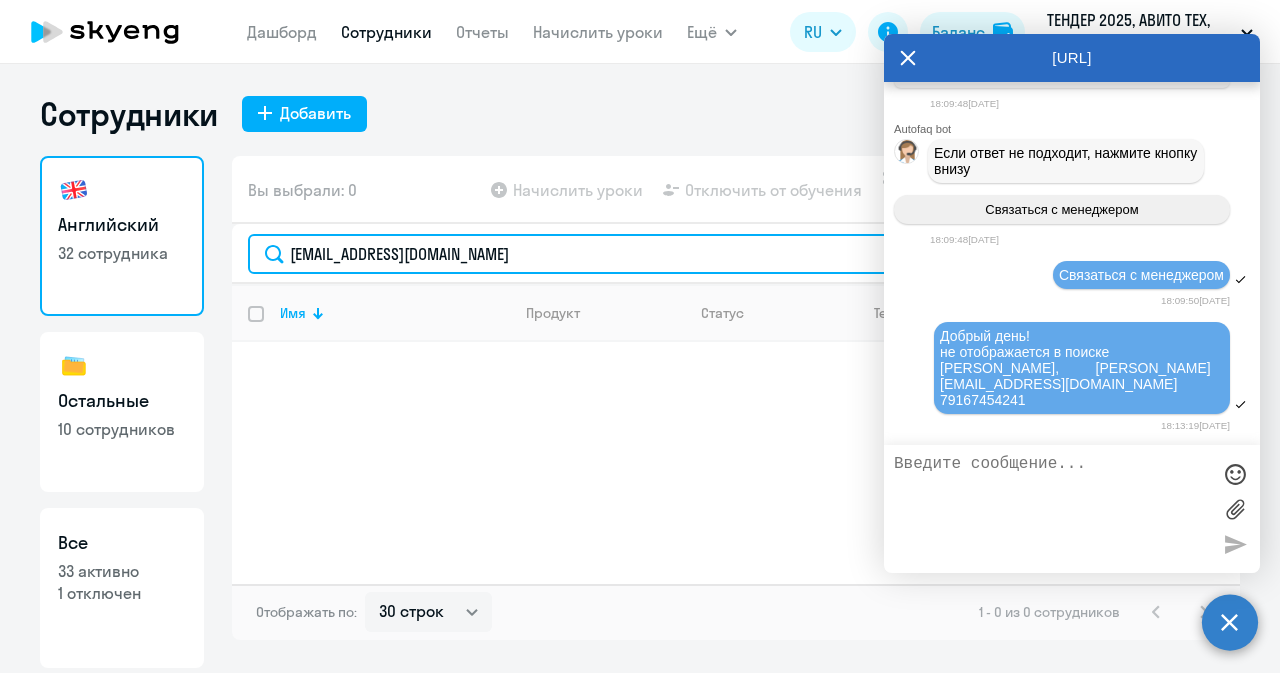 click on "mityai_drema@mail.ru" 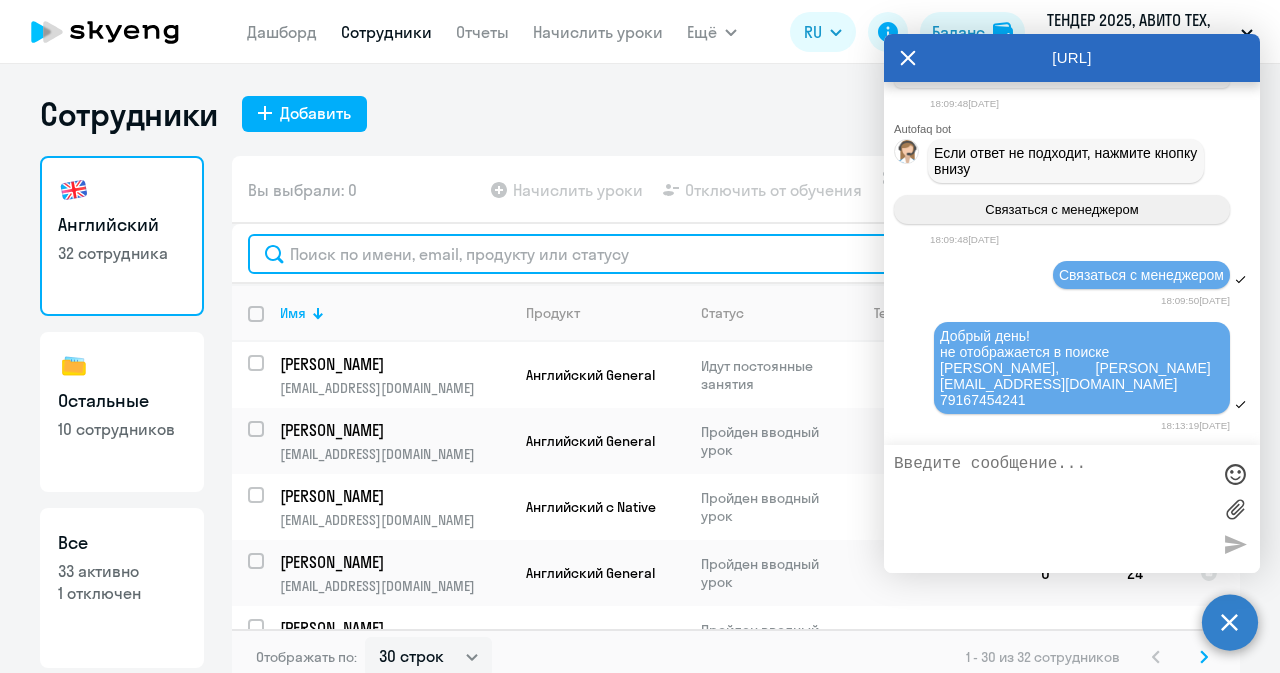 click 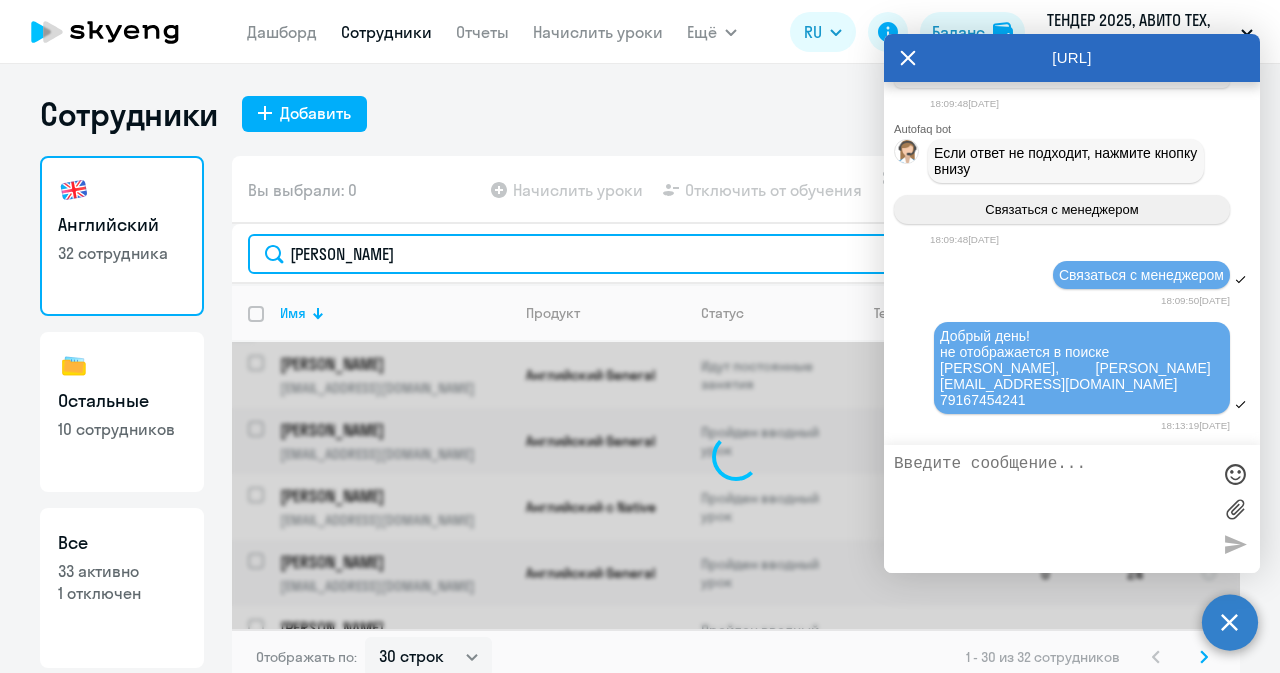 click on "Дремин Дмитрий" 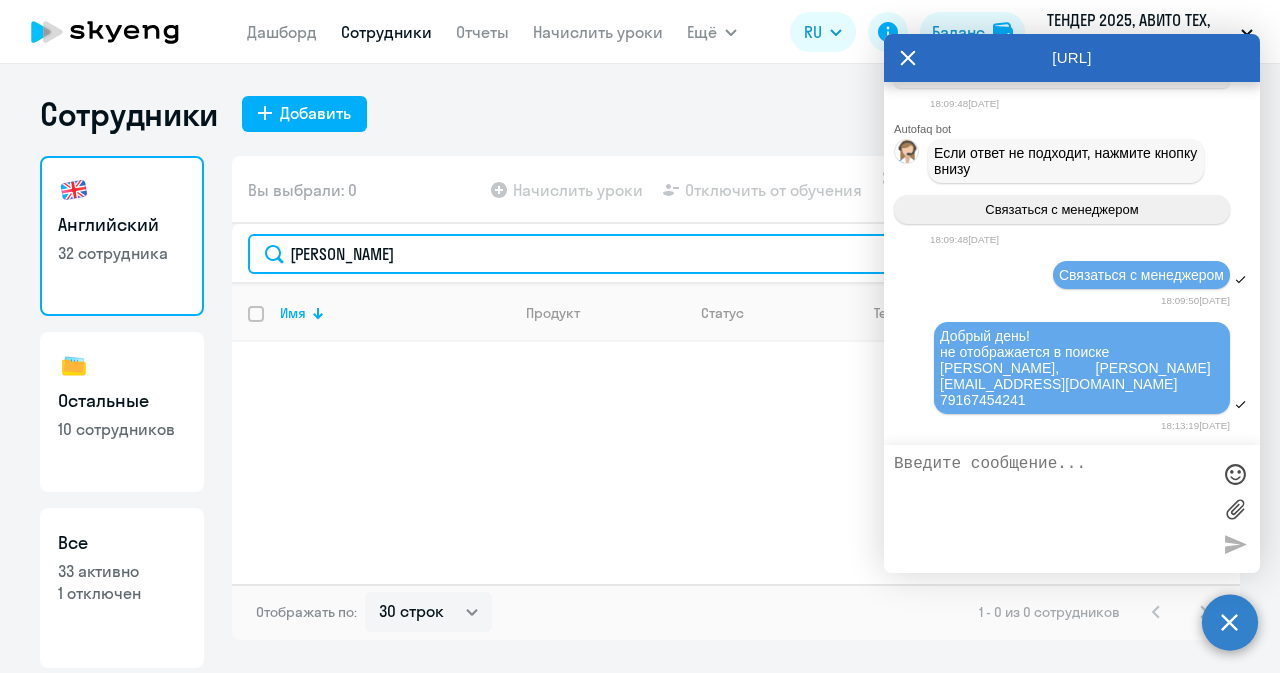 click on "Дремин Дмитрий" 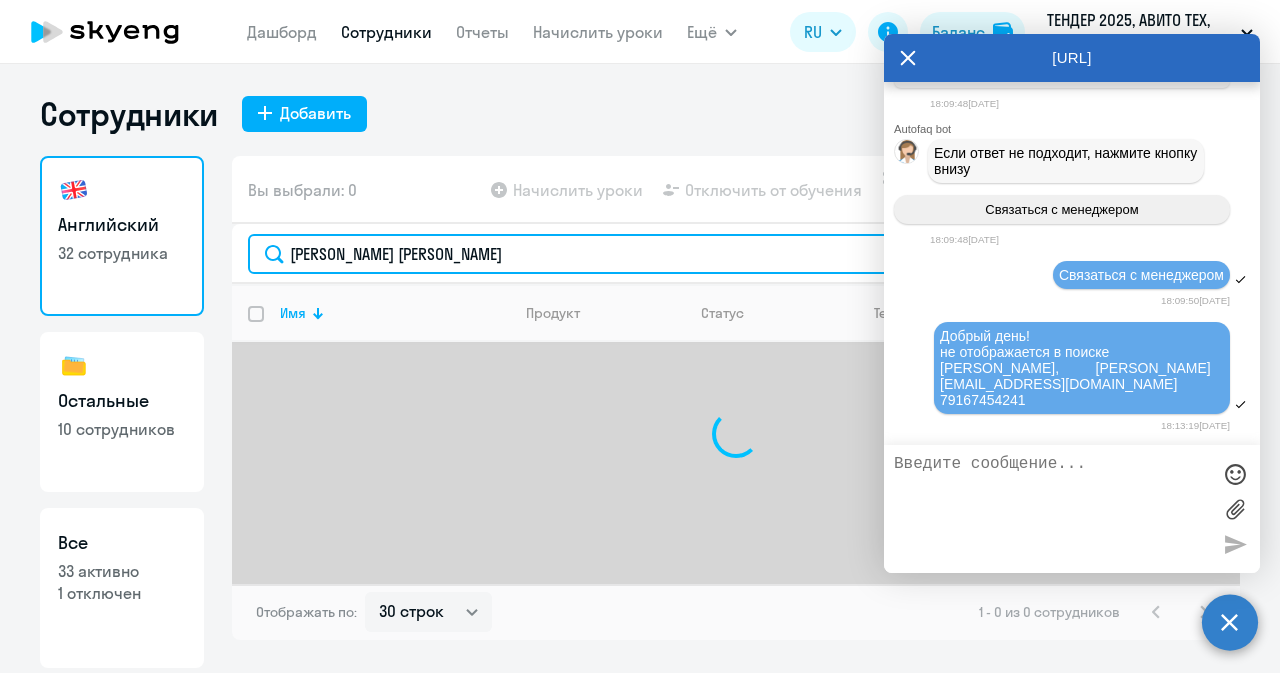 type on "Дрёмин Дмитрий" 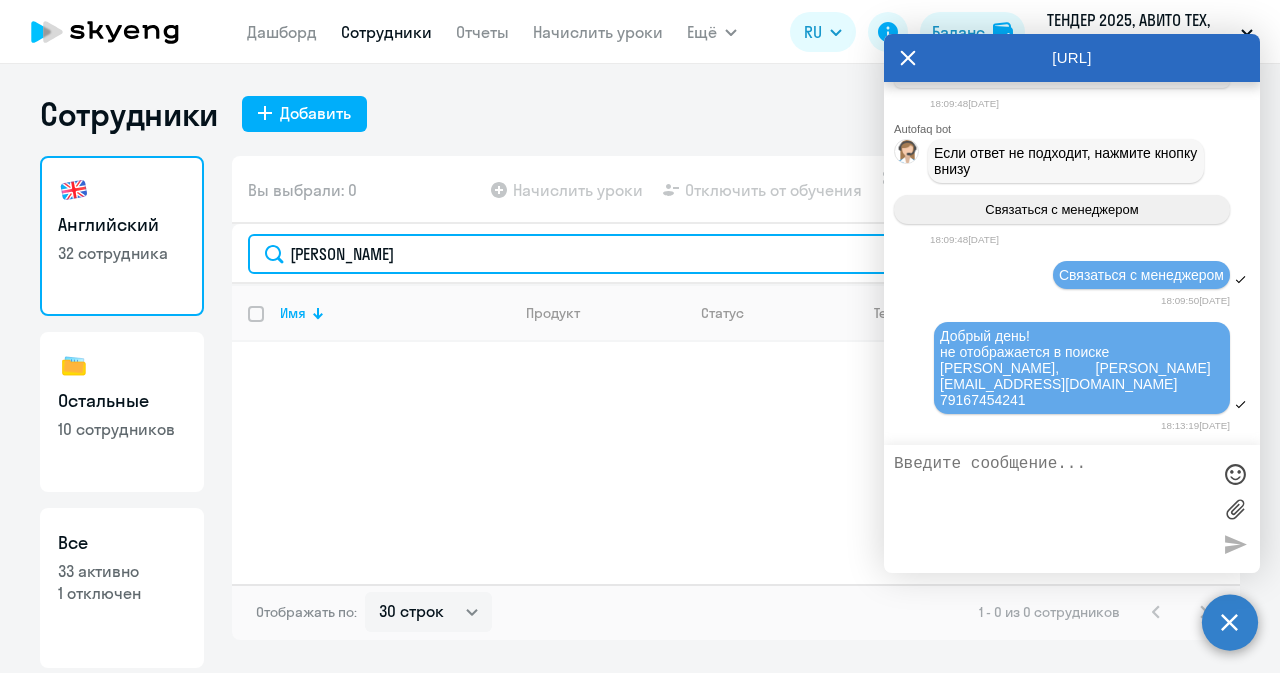 click on "Дрёмин Дмитрий" 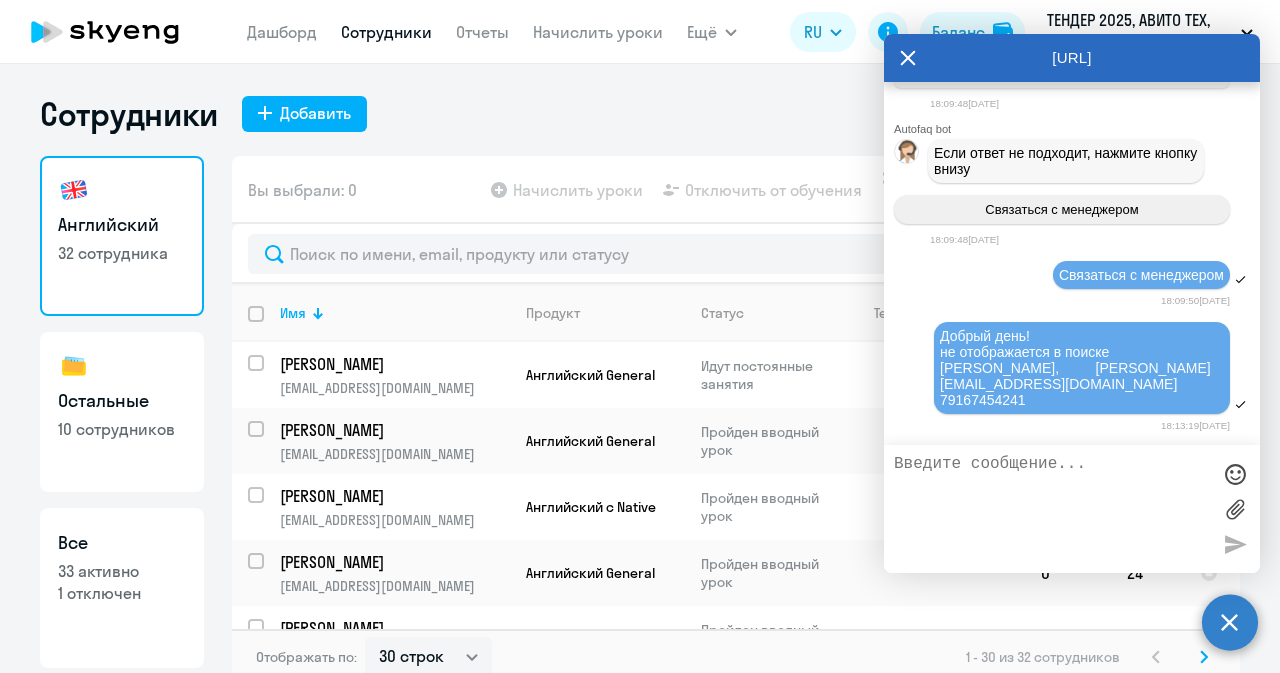 click 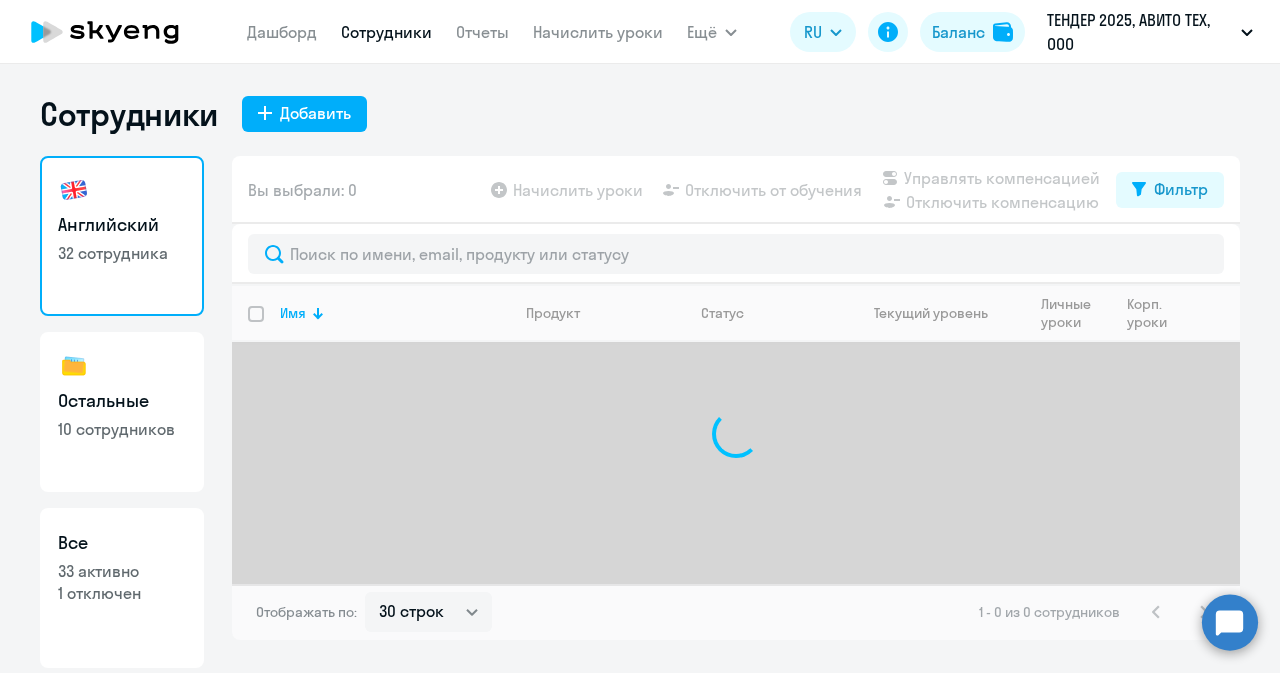 select on "30" 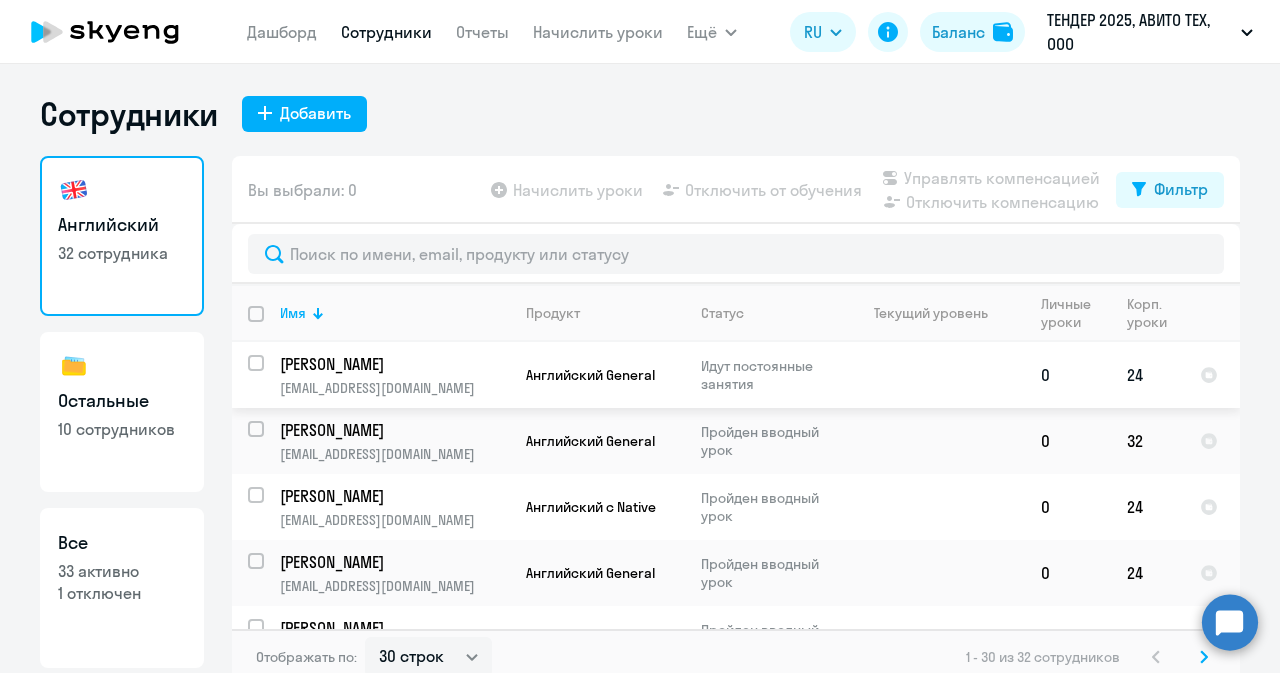 scroll, scrollTop: 62, scrollLeft: 0, axis: vertical 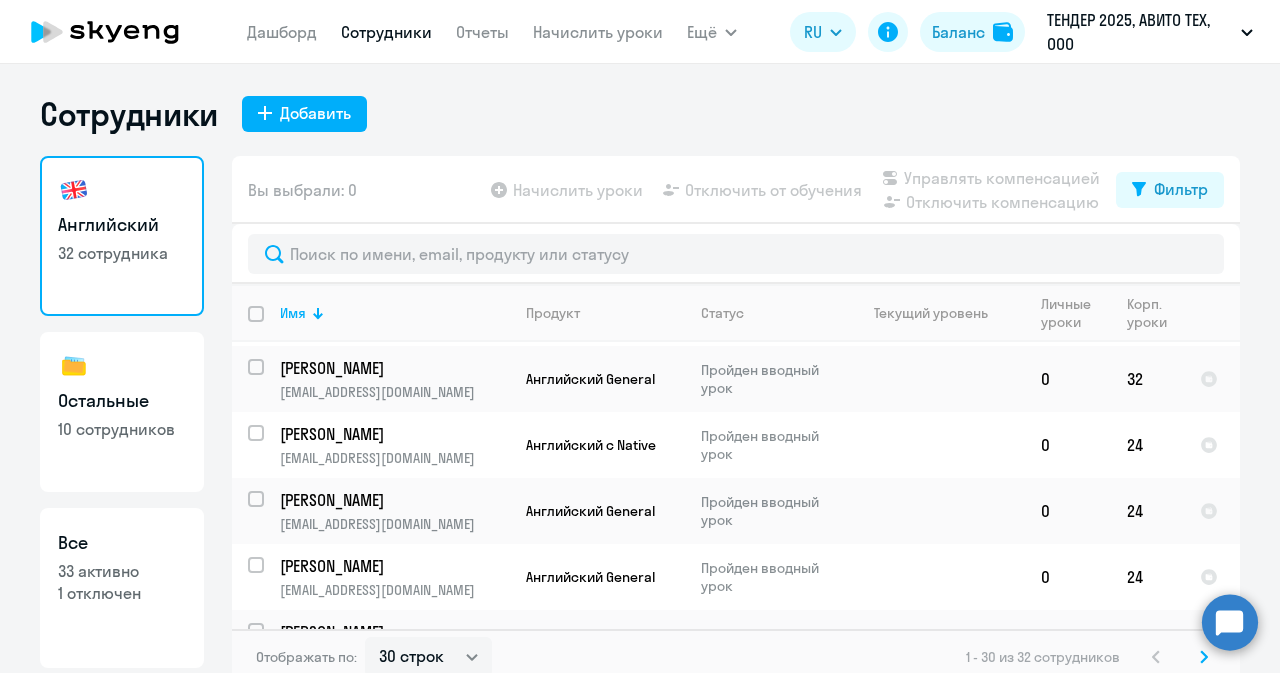 click 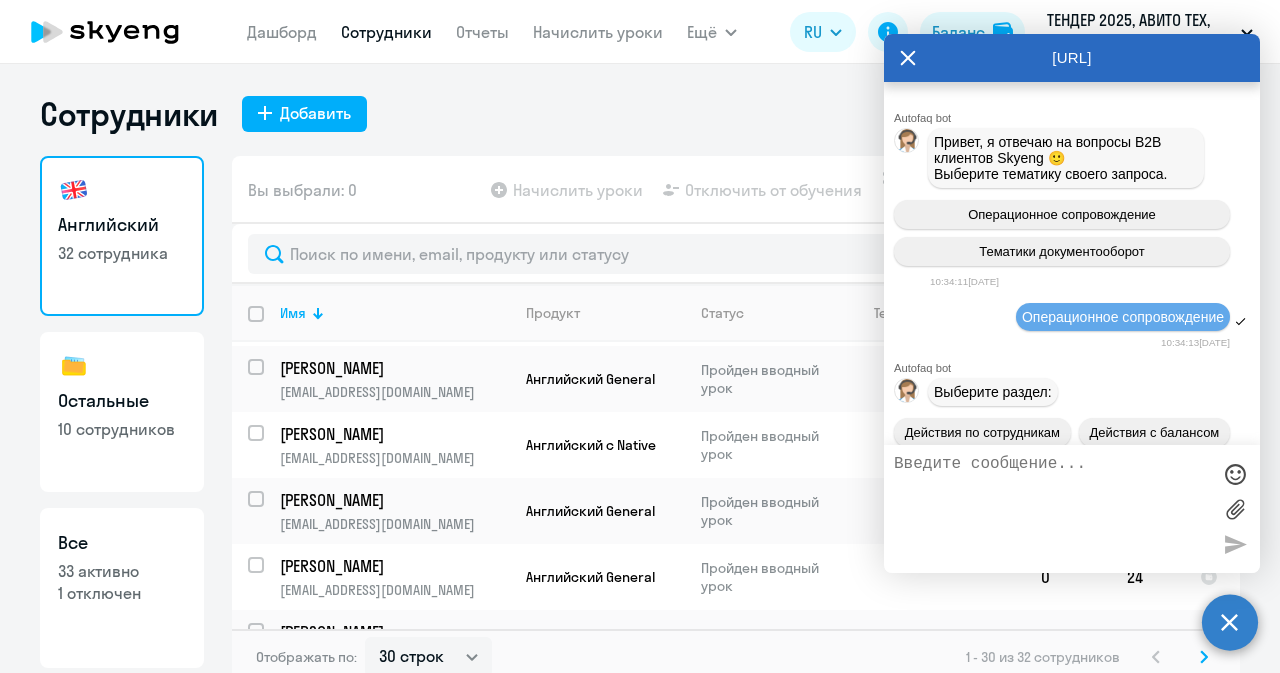 scroll, scrollTop: 17026, scrollLeft: 0, axis: vertical 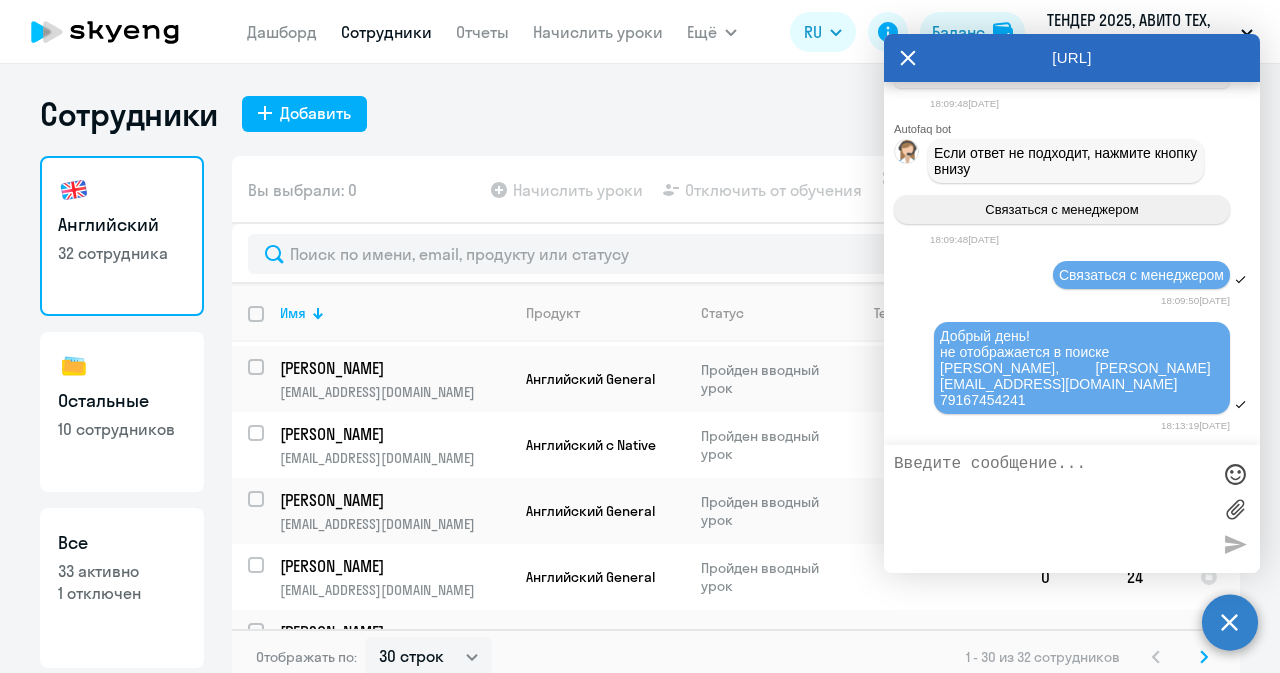 click 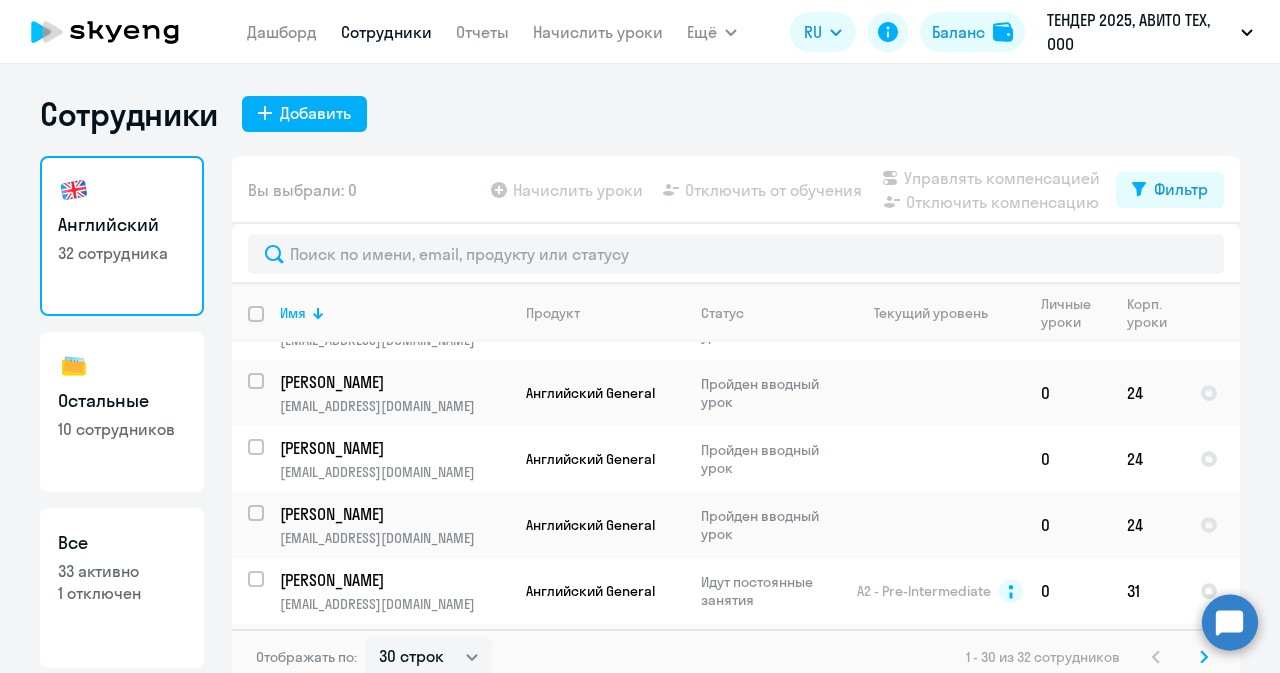 scroll, scrollTop: 182, scrollLeft: 0, axis: vertical 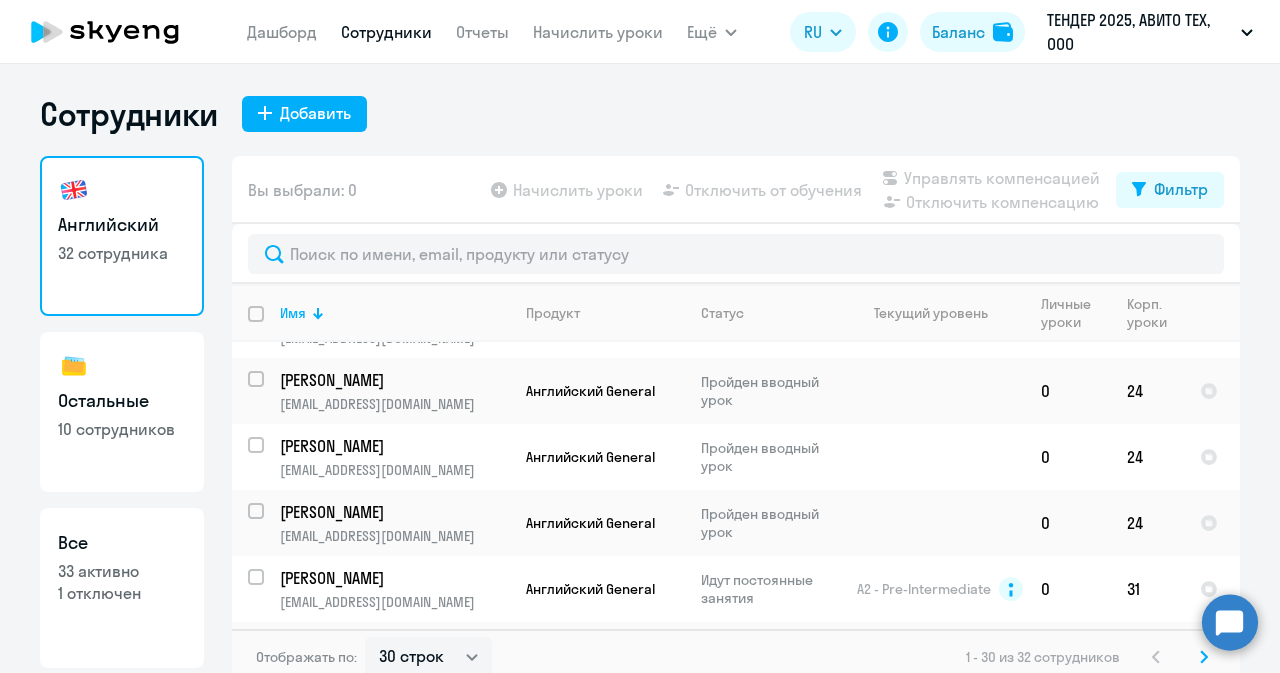 click on "33 активно" 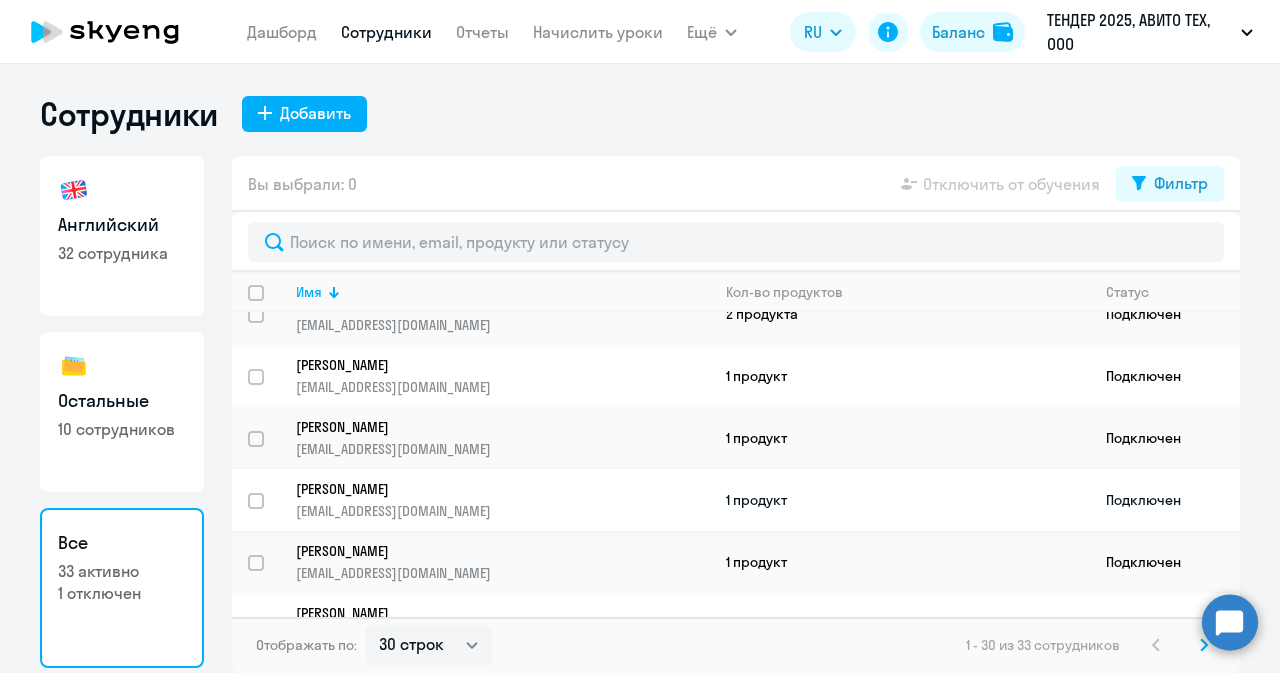 scroll, scrollTop: 0, scrollLeft: 0, axis: both 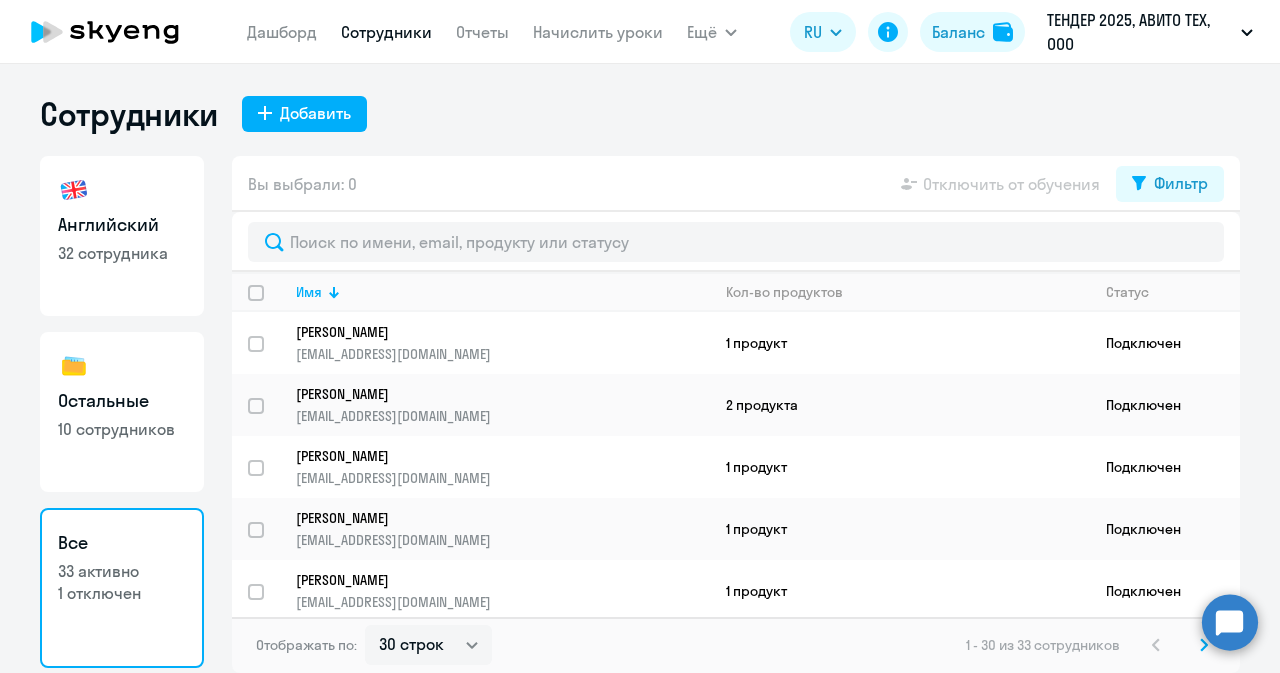 click on "Остальные   10 сотрудников" 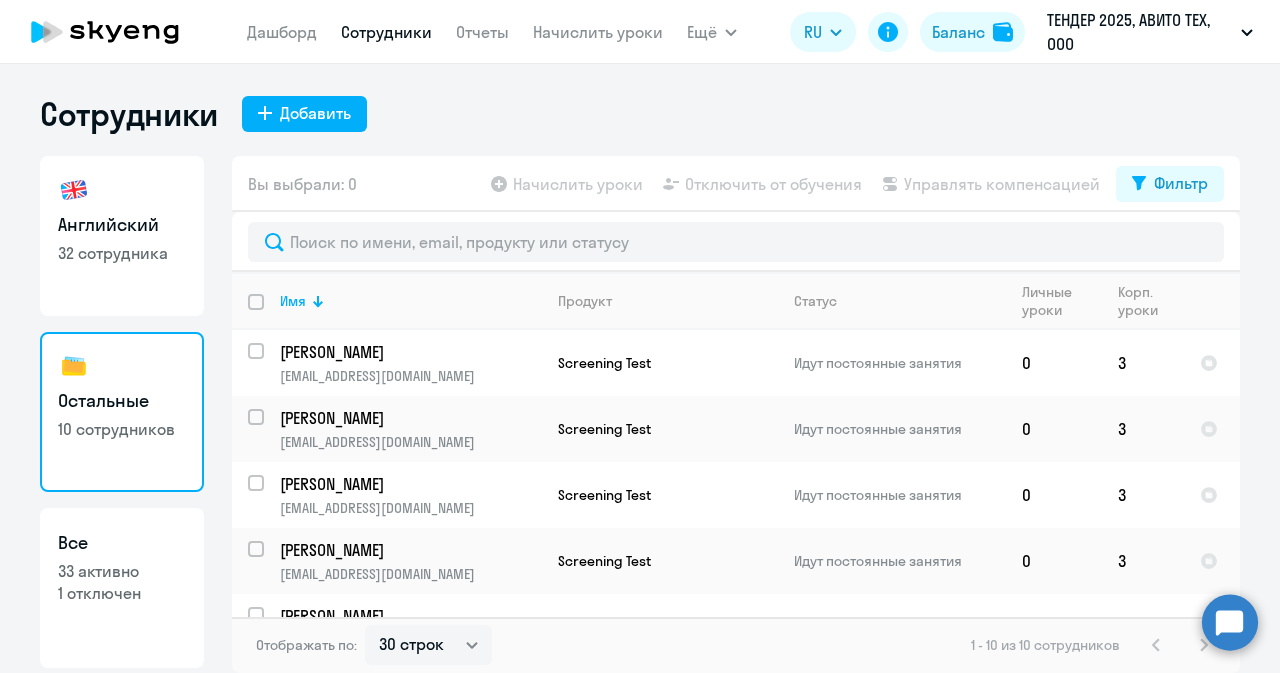 click on "Английский" 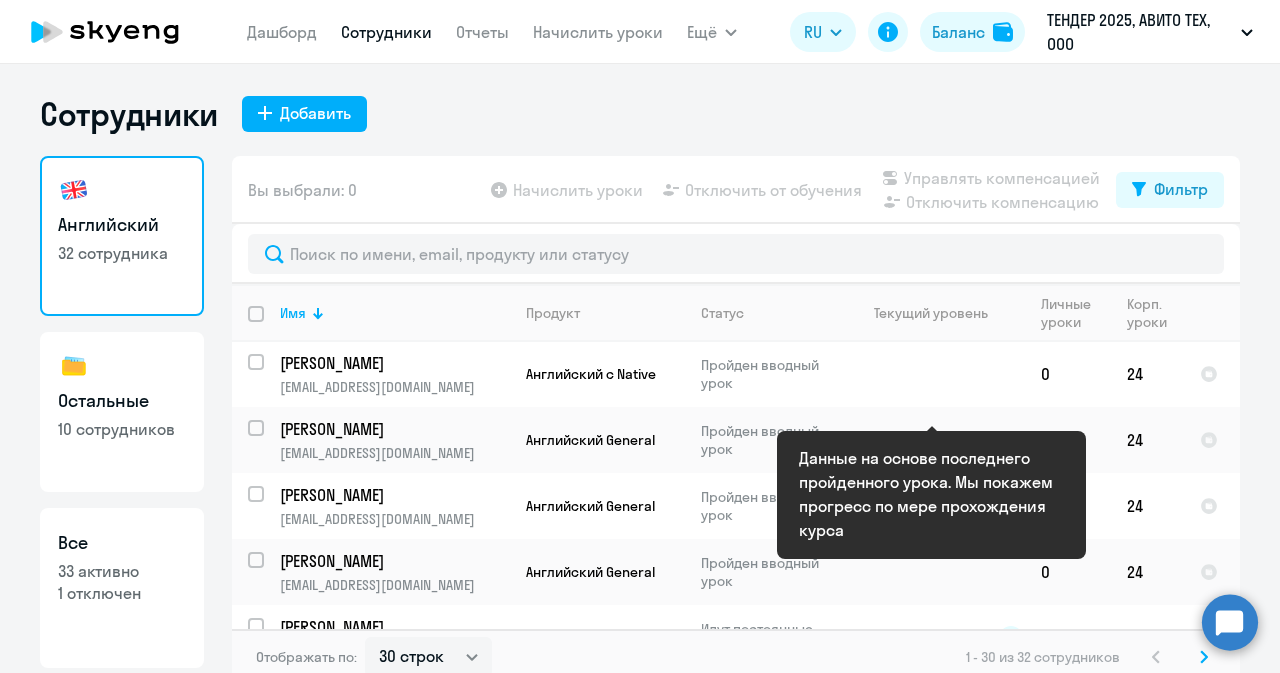 scroll, scrollTop: 0, scrollLeft: 0, axis: both 